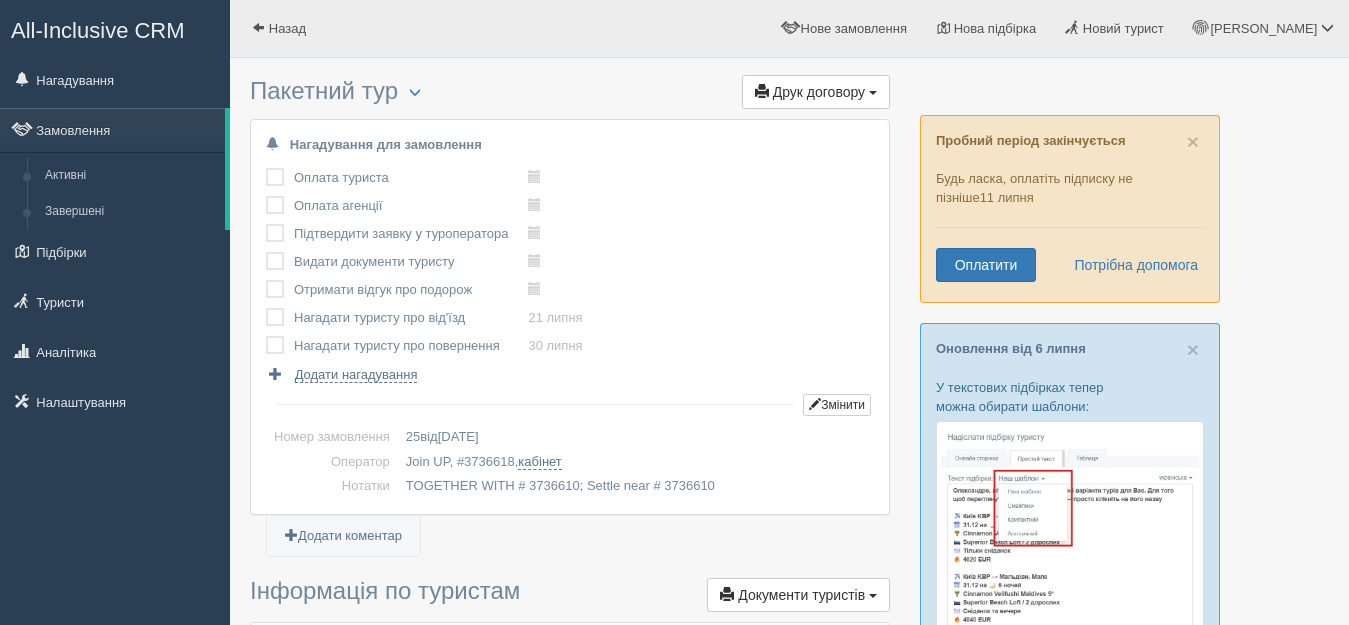 scroll, scrollTop: 0, scrollLeft: 0, axis: both 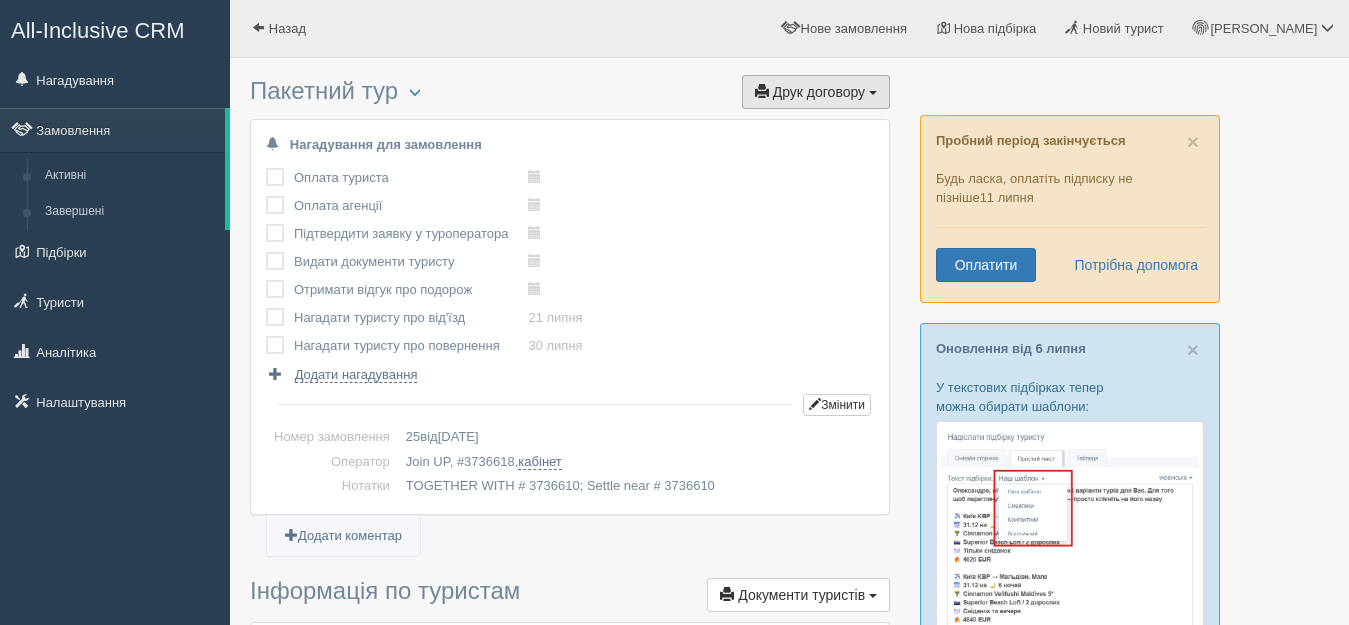 click on "Друк договору" at bounding box center (819, 92) 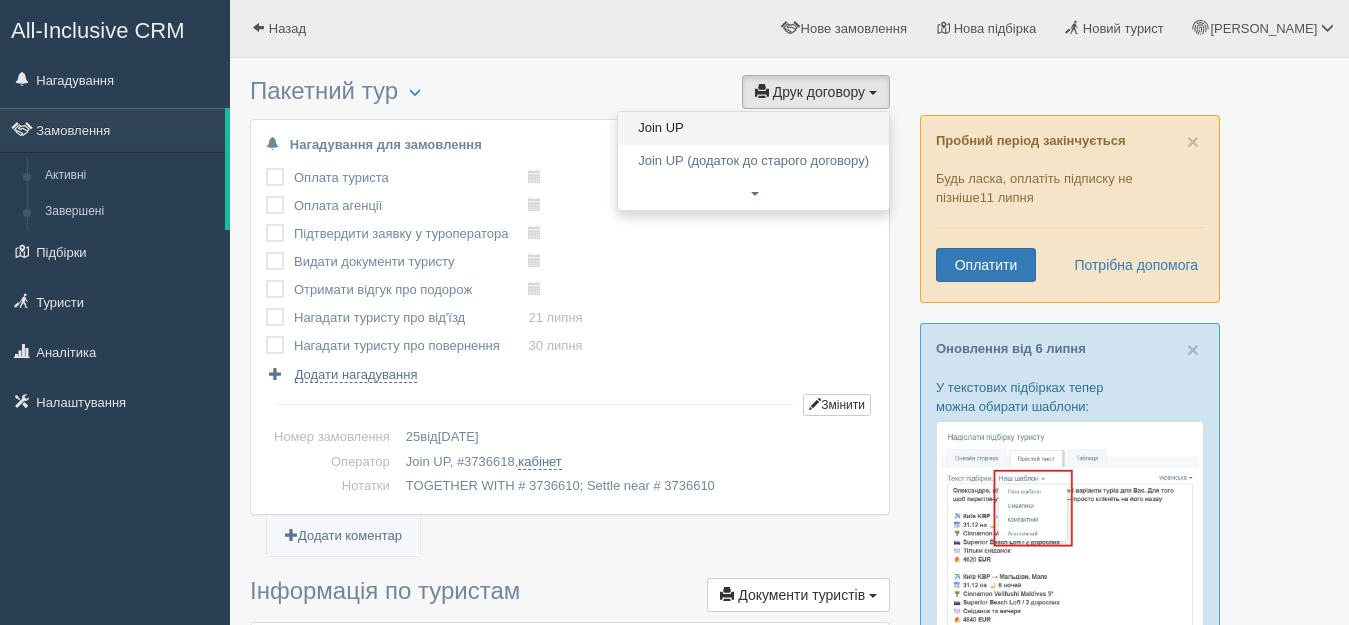 click on "Join UP" at bounding box center [753, 128] 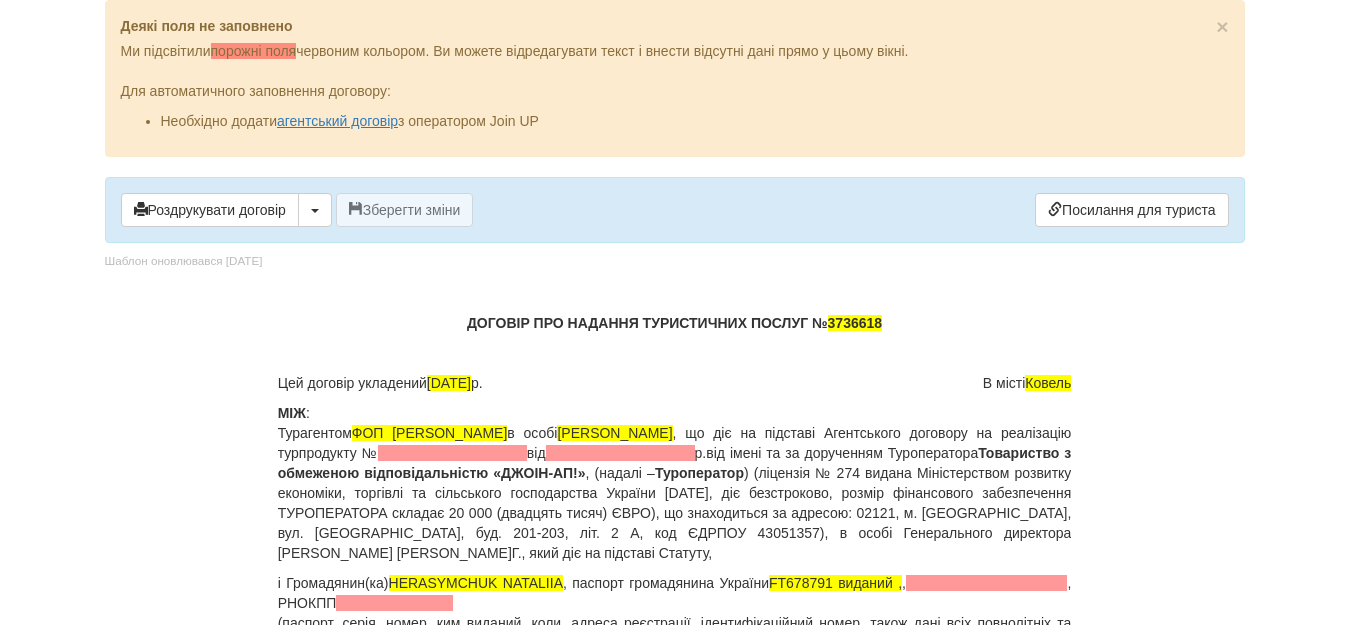 scroll, scrollTop: 0, scrollLeft: 0, axis: both 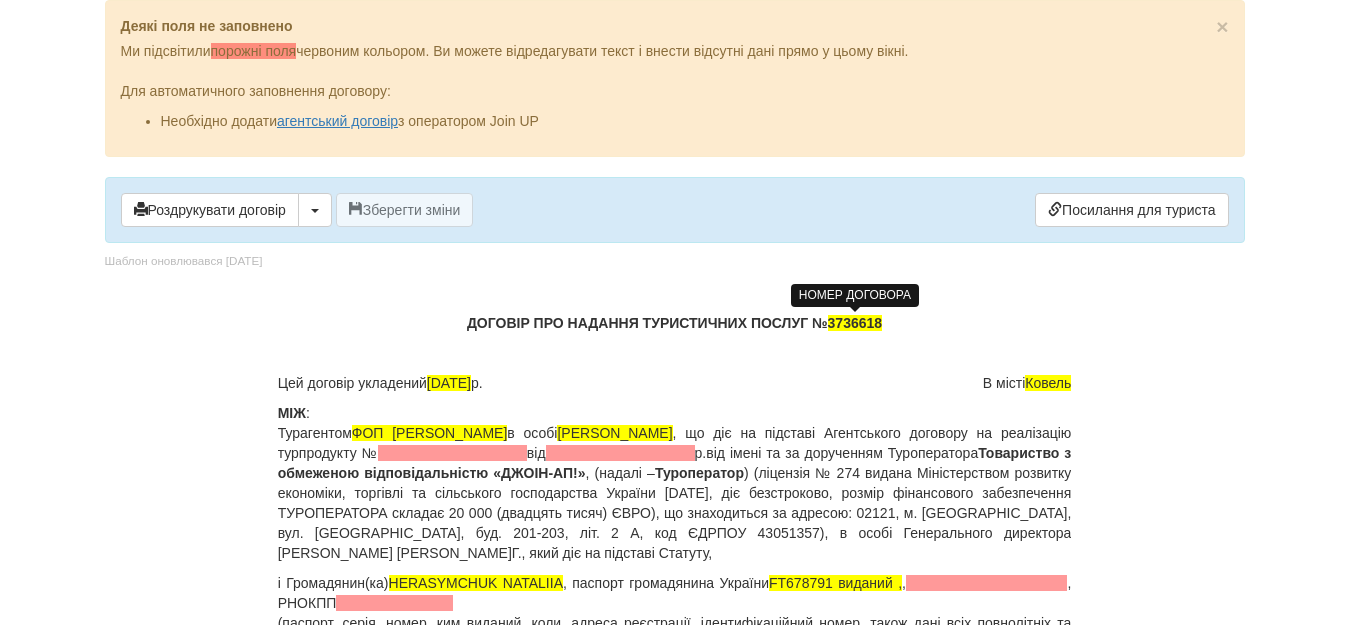 click on "3736618" at bounding box center [855, 323] 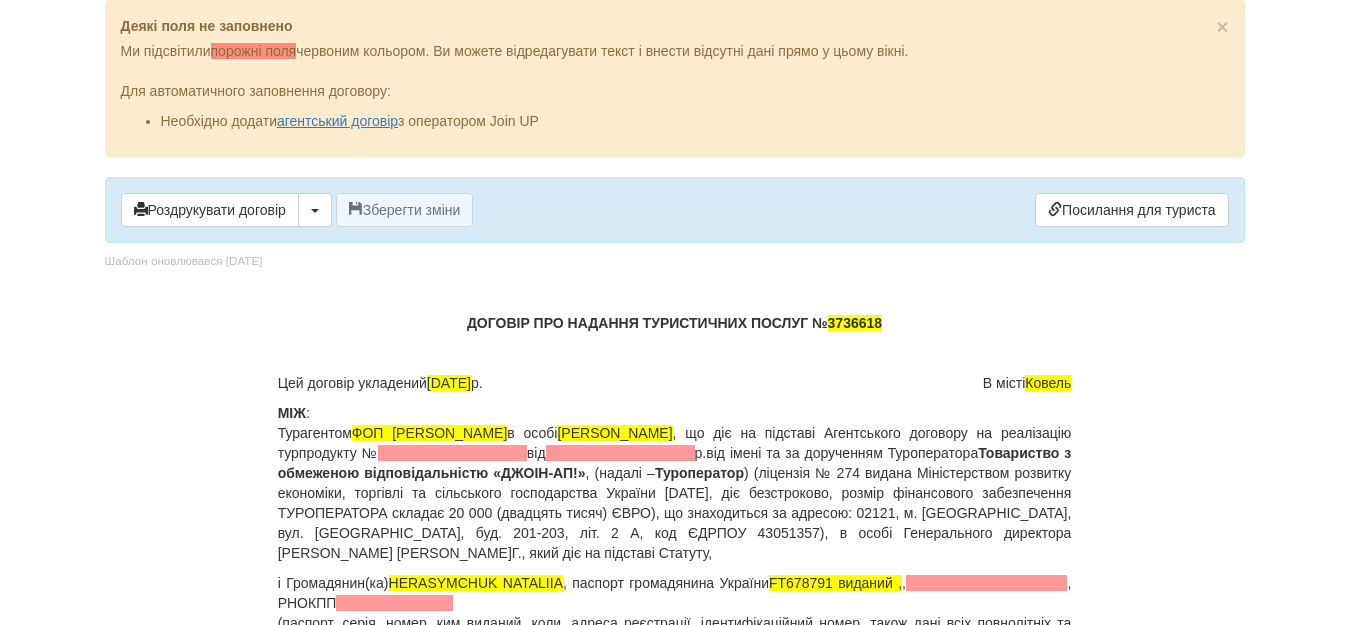 type 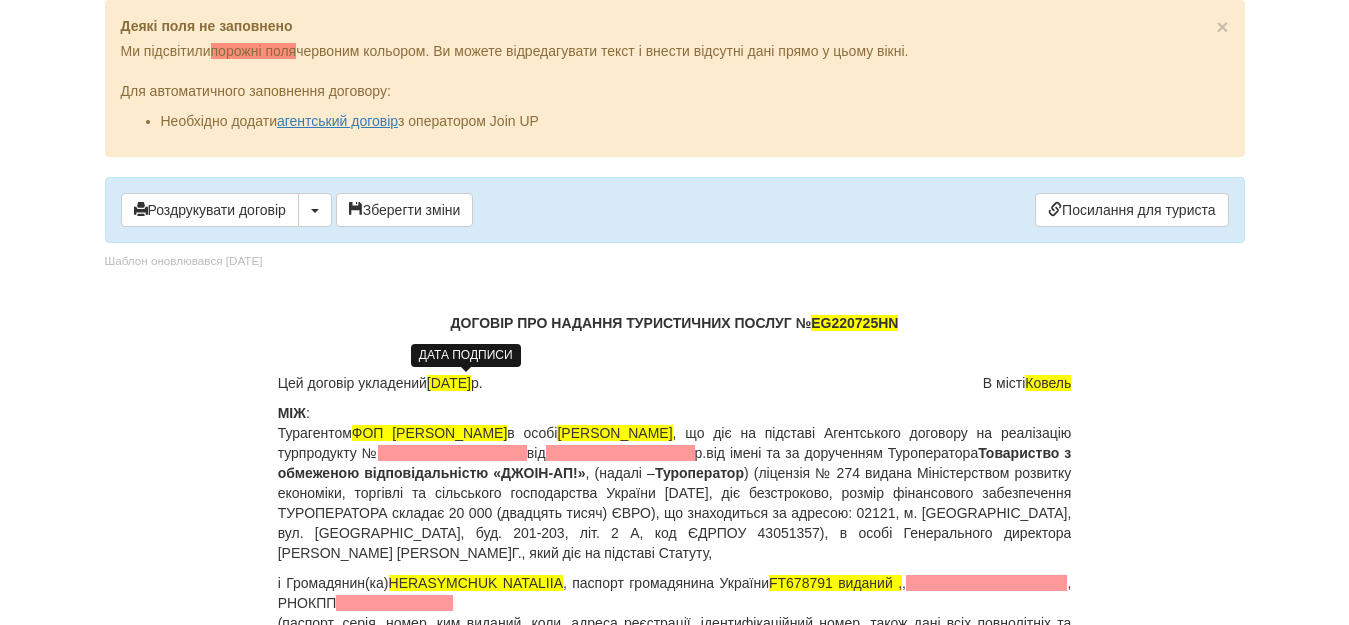 click on "04.07.2025" at bounding box center [449, 383] 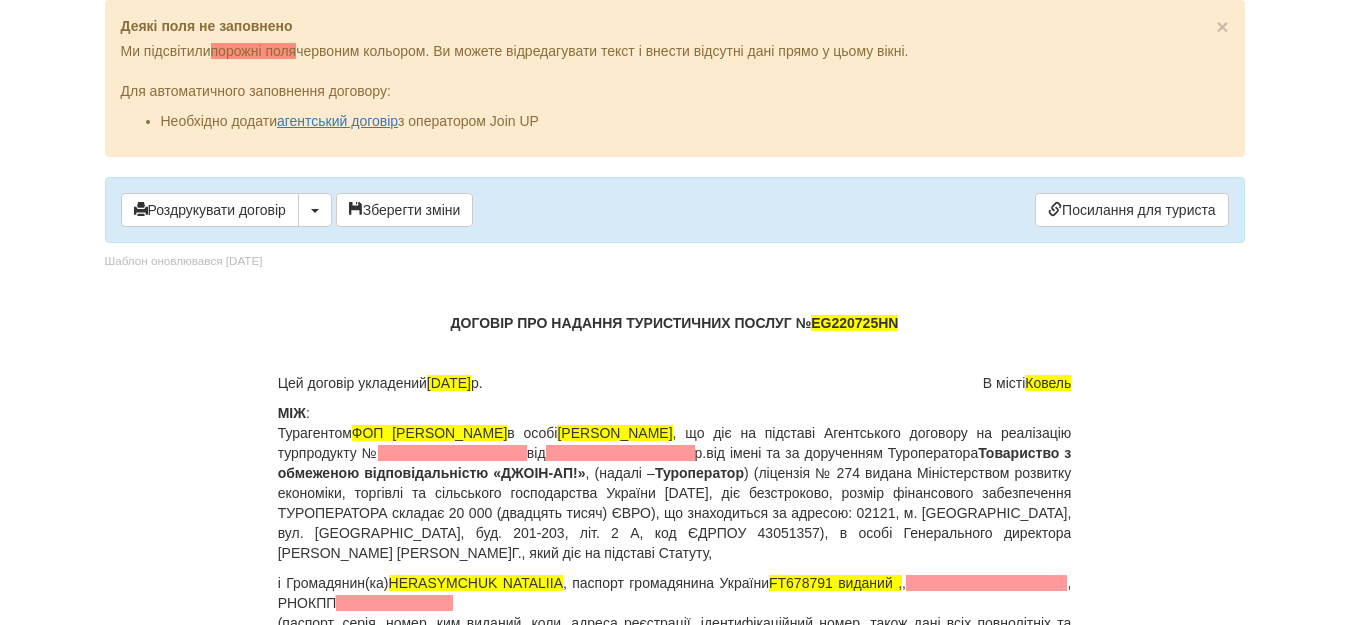 click on "МІЖ :
Турагентом  ФОП Луцик Ірина Юріївна  в особі  Луцик Ірина Юріївна , що діє на підставі Агентського договору на реалізацію турпродукту №                                 від                                  р.
від імені та за дорученням Туроператора  Товариство з обмеженою відповідальністю «ДЖОІН-АП!» , (надалі –  Туроператор" at bounding box center [675, 483] 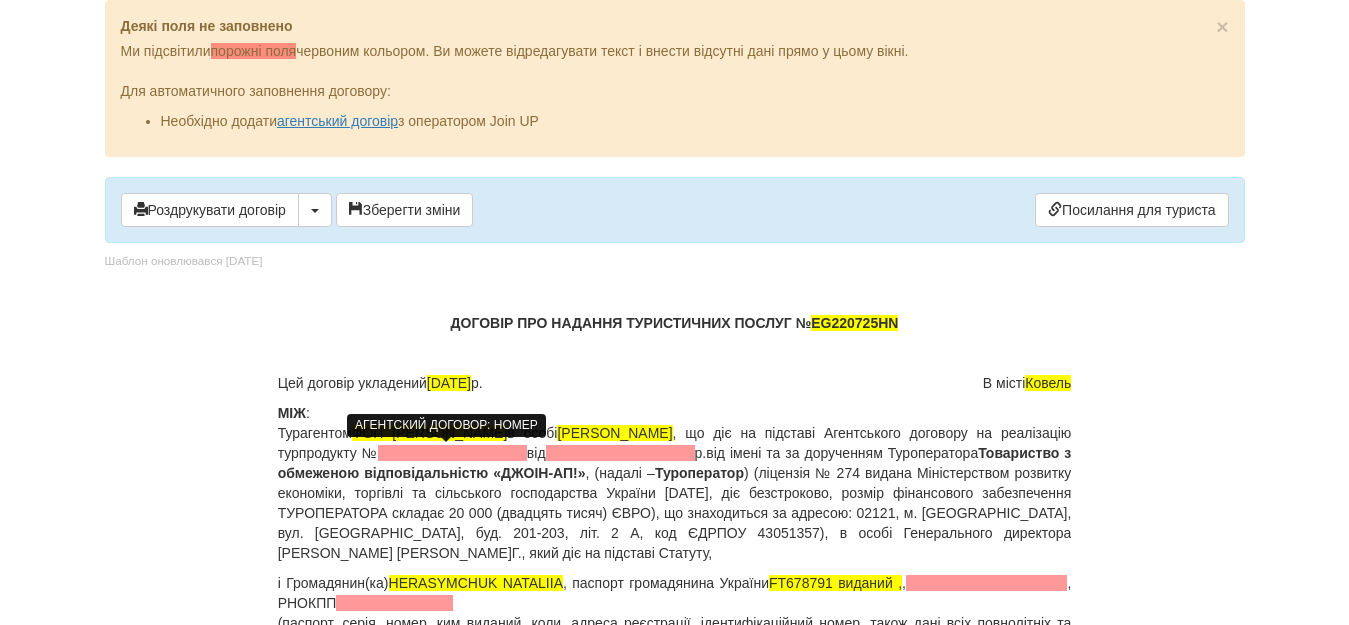 click at bounding box center [452, 453] 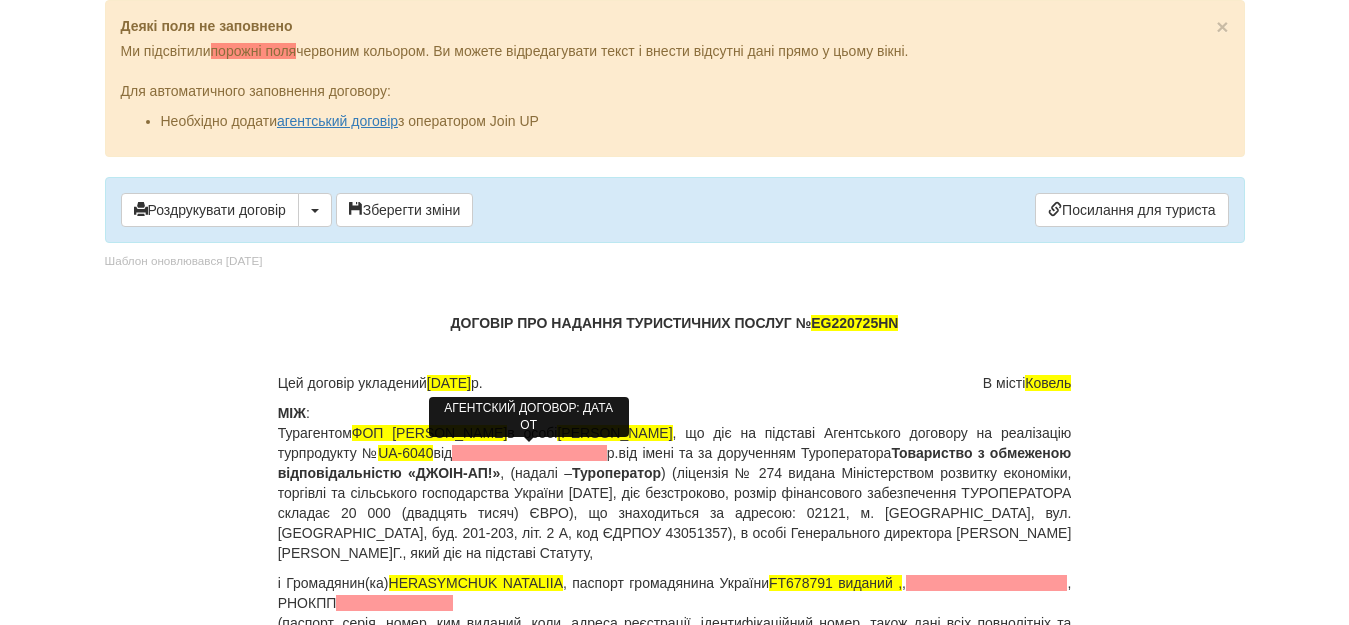 click at bounding box center [529, 453] 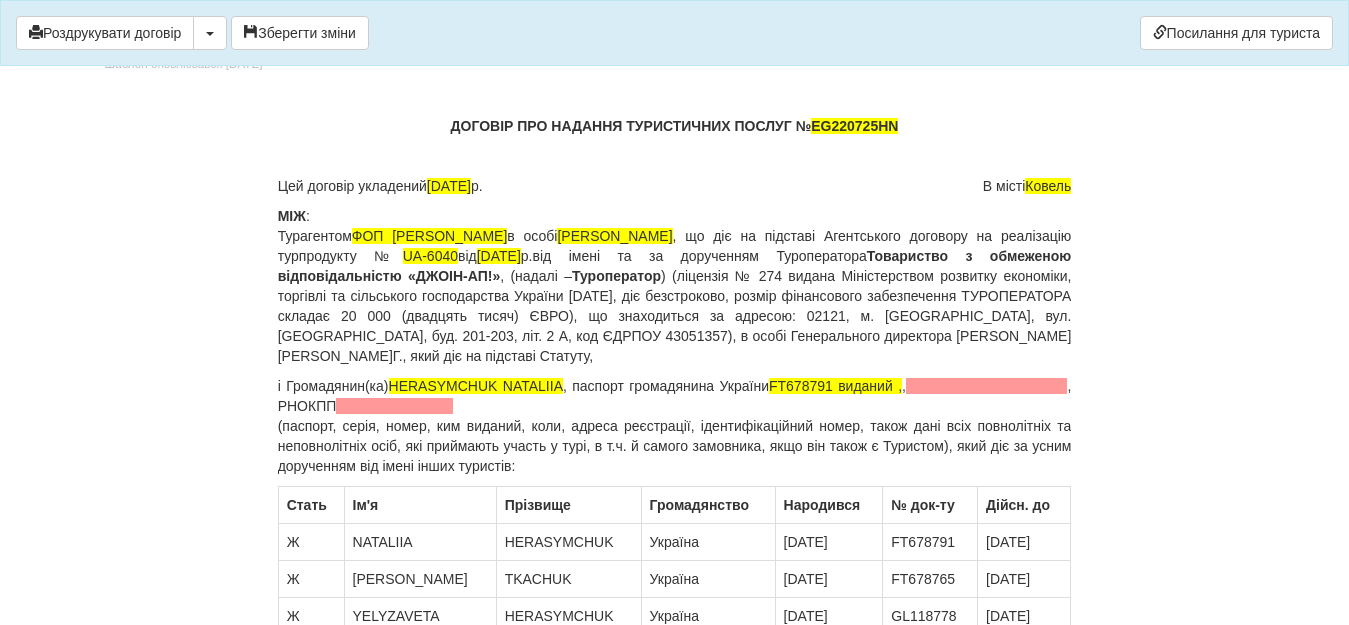scroll, scrollTop: 120, scrollLeft: 0, axis: vertical 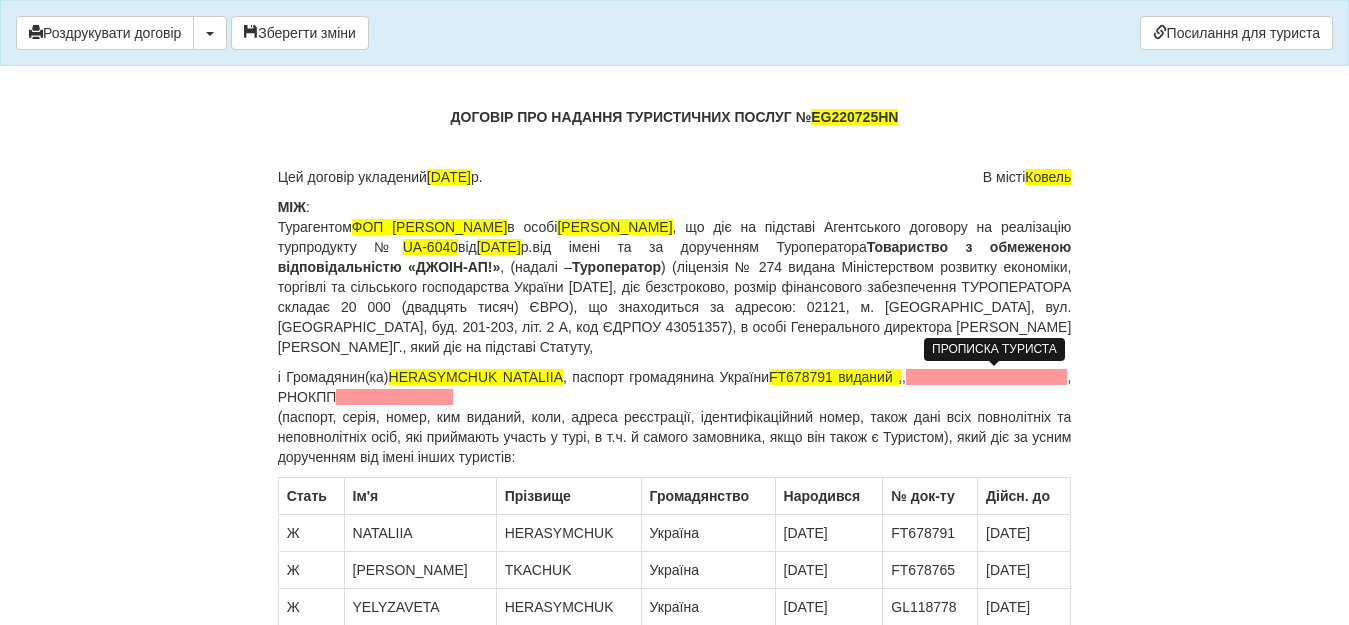 click at bounding box center [987, 377] 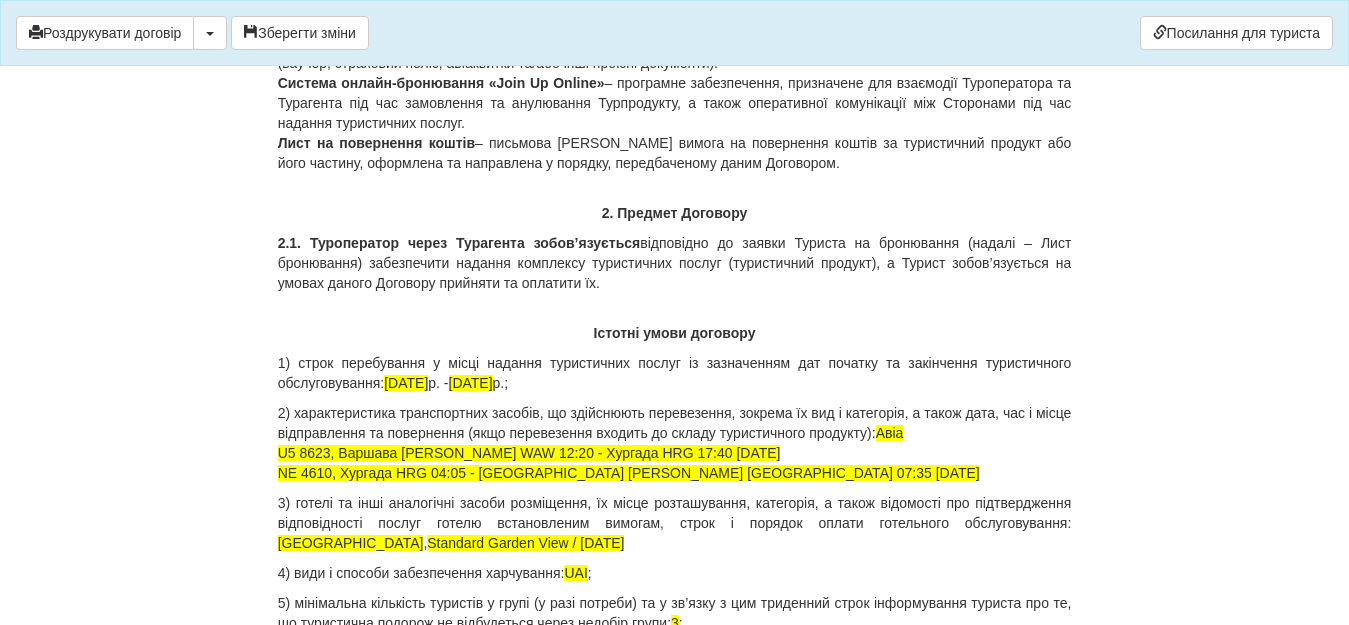 scroll, scrollTop: 1973, scrollLeft: 0, axis: vertical 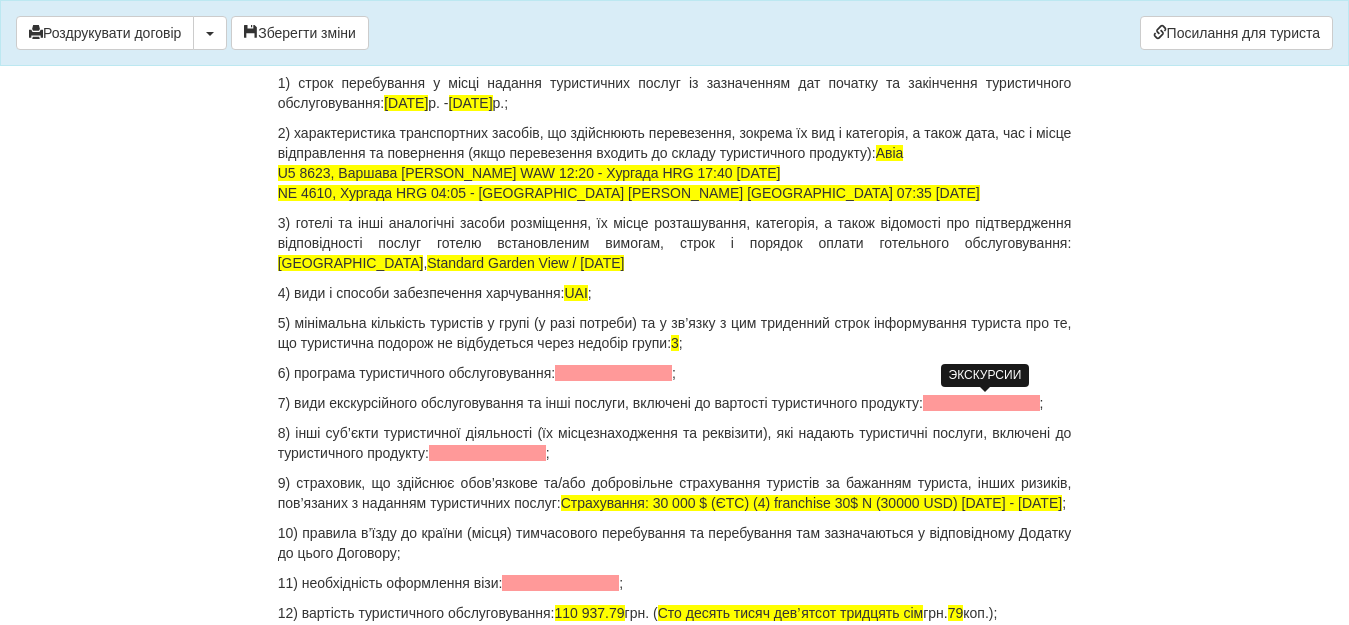 click at bounding box center [981, 403] 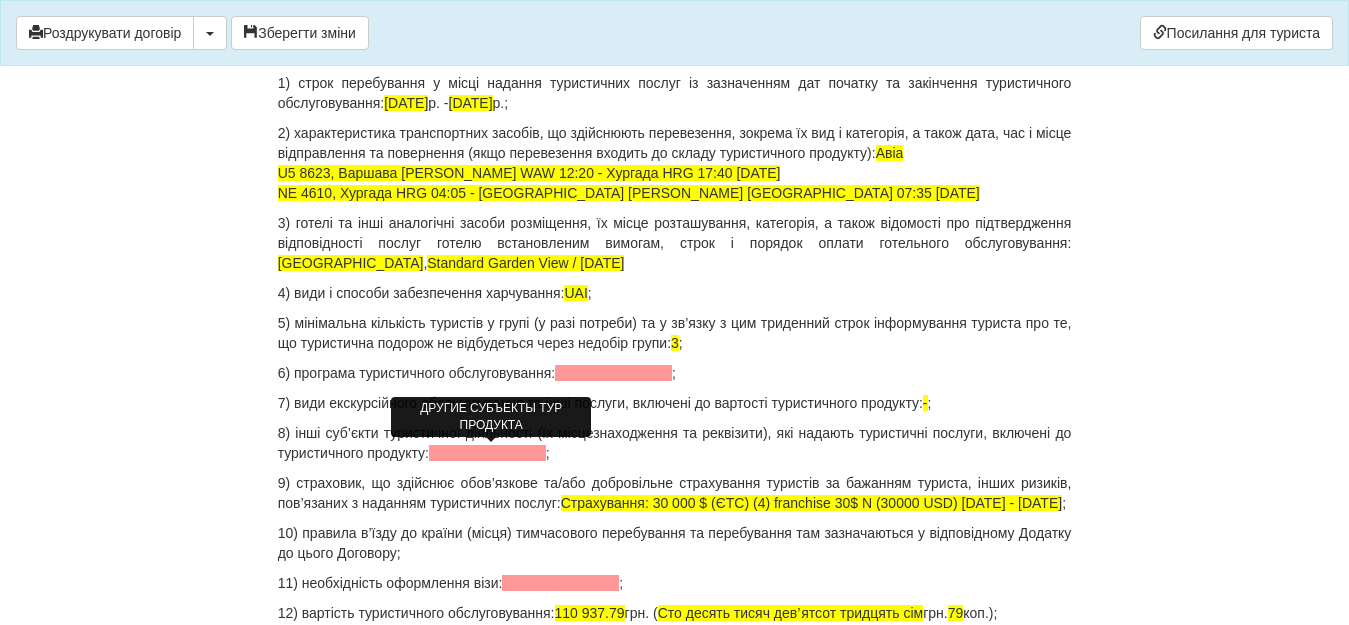 click at bounding box center [487, 453] 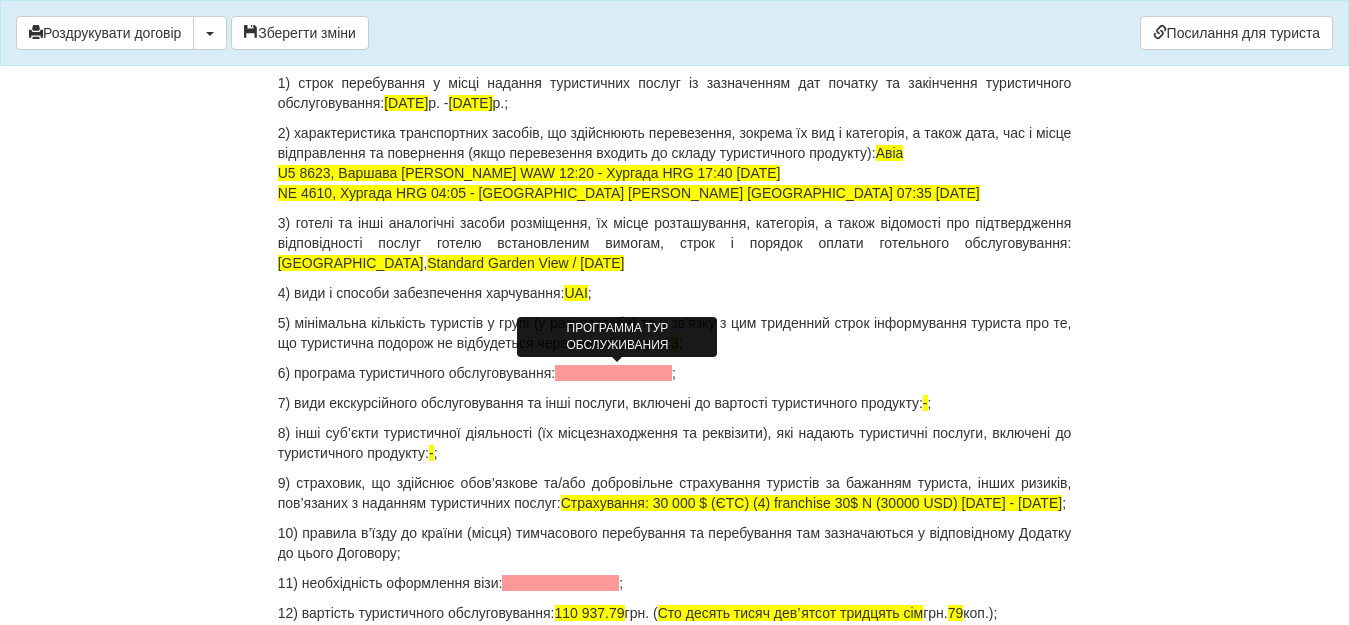 click at bounding box center (613, 373) 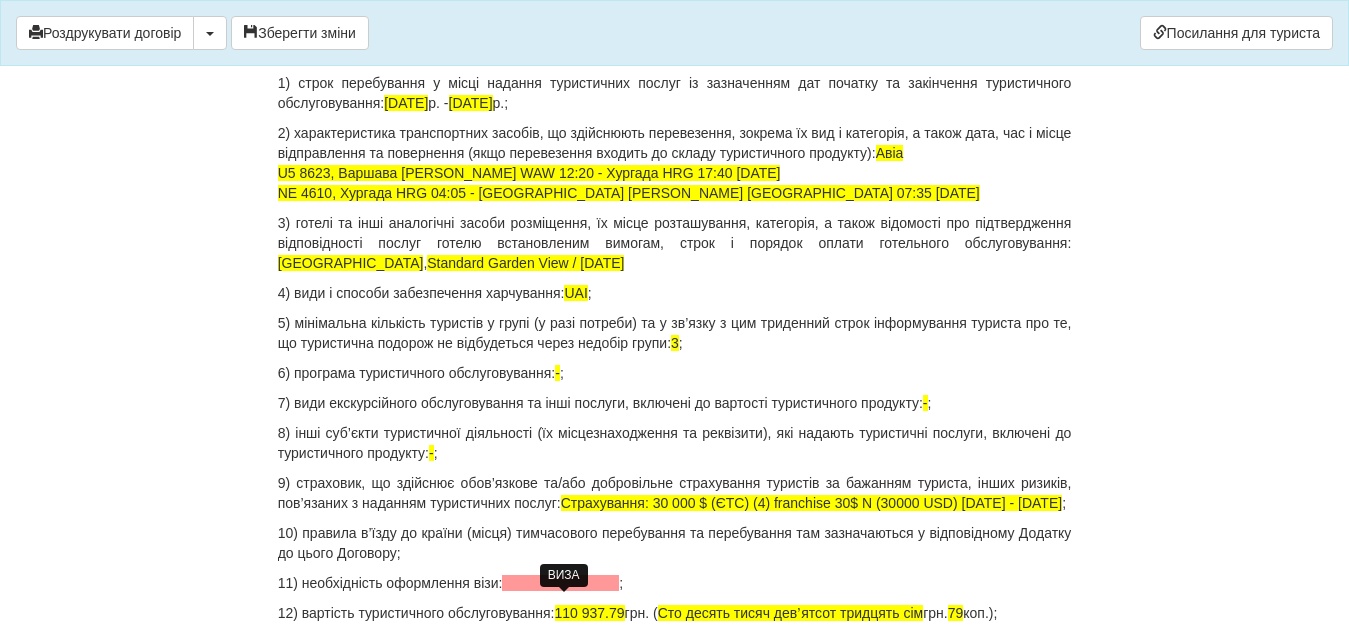 click at bounding box center (560, 583) 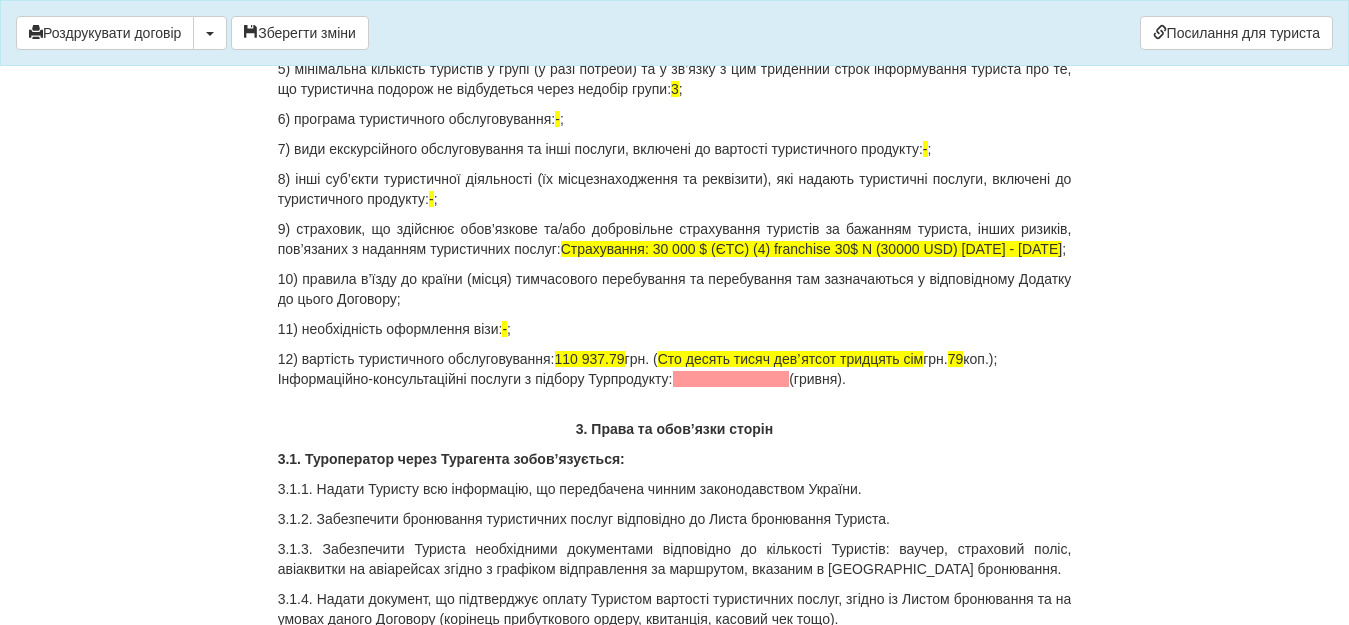 scroll, scrollTop: 2427, scrollLeft: 0, axis: vertical 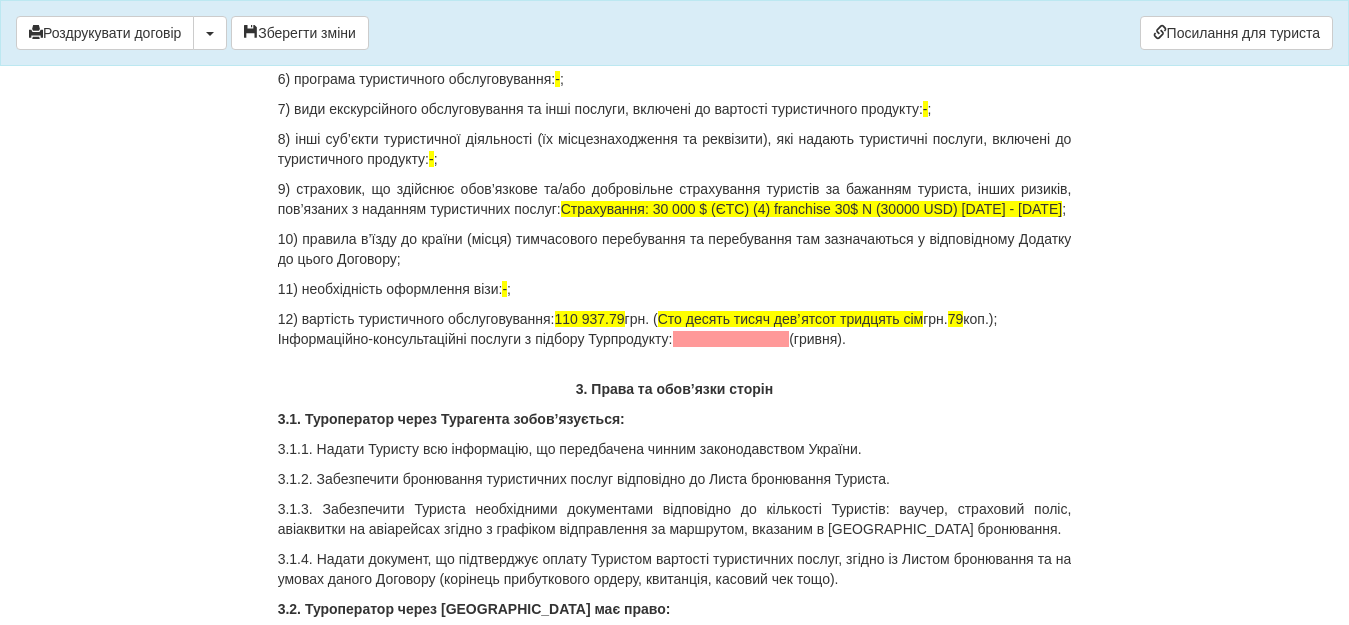 click on "12) вартість туристичного обслуговування:  110 937.79  грн. ( Сто десять тисяч девʼятсот тридцять сім  грн.  79  коп.);
Інформаційно-консультаційні послуги з підбору Турпродукту:                                  (гривня)." at bounding box center (675, 329) 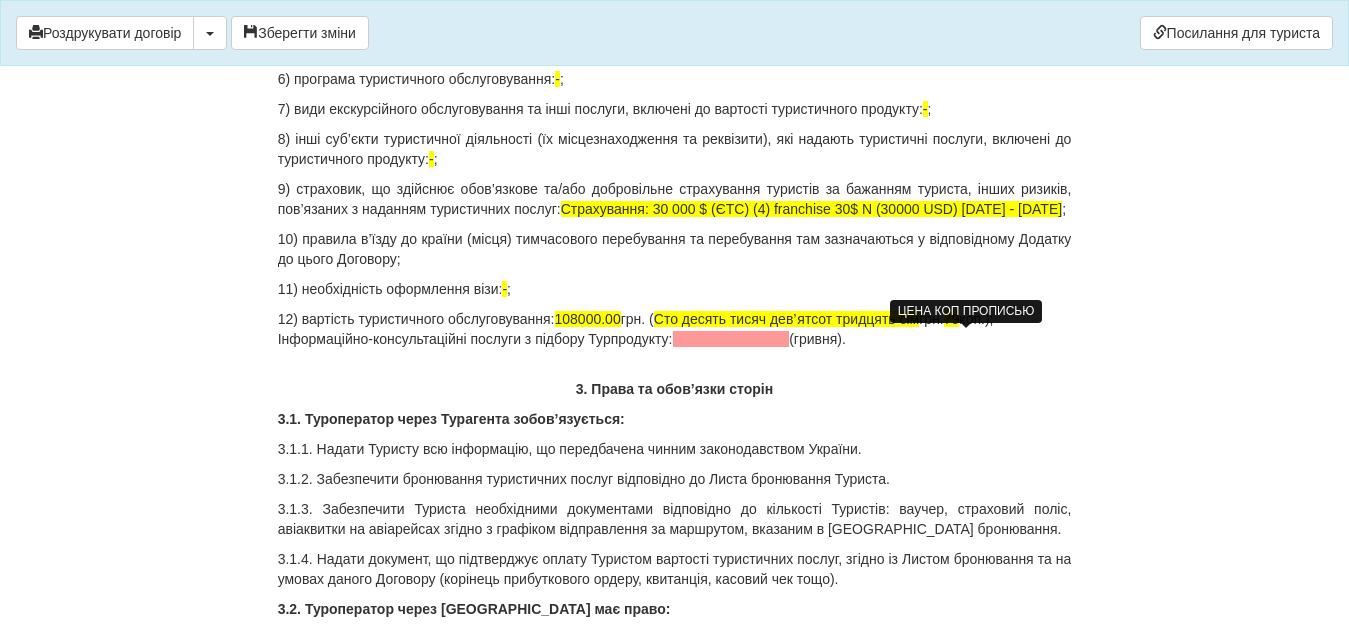 click on "79" at bounding box center [952, 319] 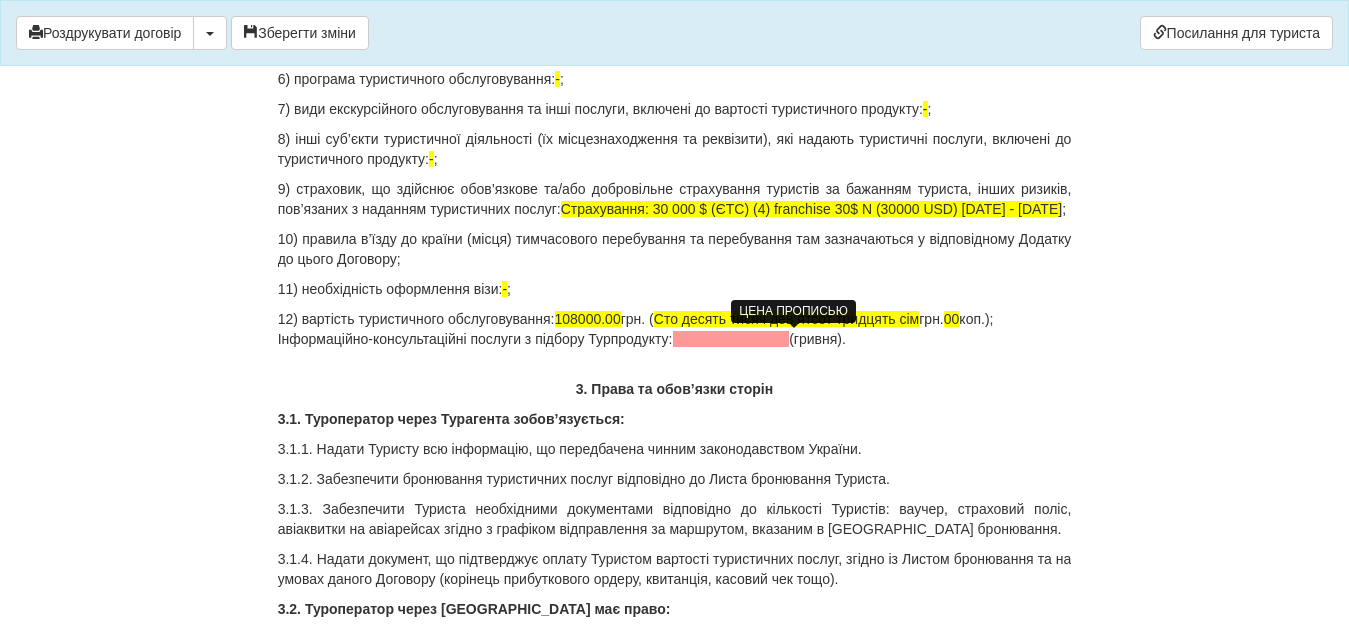 click on "Сто десять тисяч девʼятсот тридцять сім" at bounding box center [786, 319] 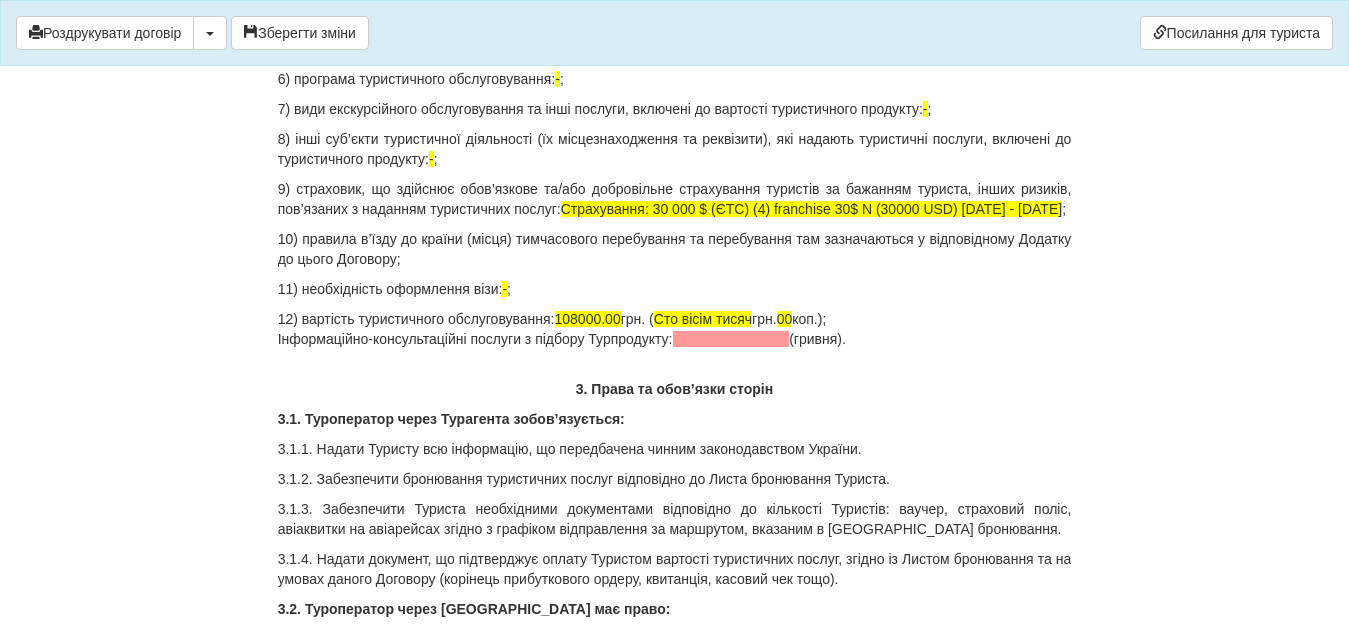 click on "12) вартість туристичного обслуговування:  108000.00  грн. ( Сто вісім тисяч  грн.  00  коп.);
Інформаційно-консультаційні послуги з підбору Турпродукту:                                  (гривня)." at bounding box center [675, 329] 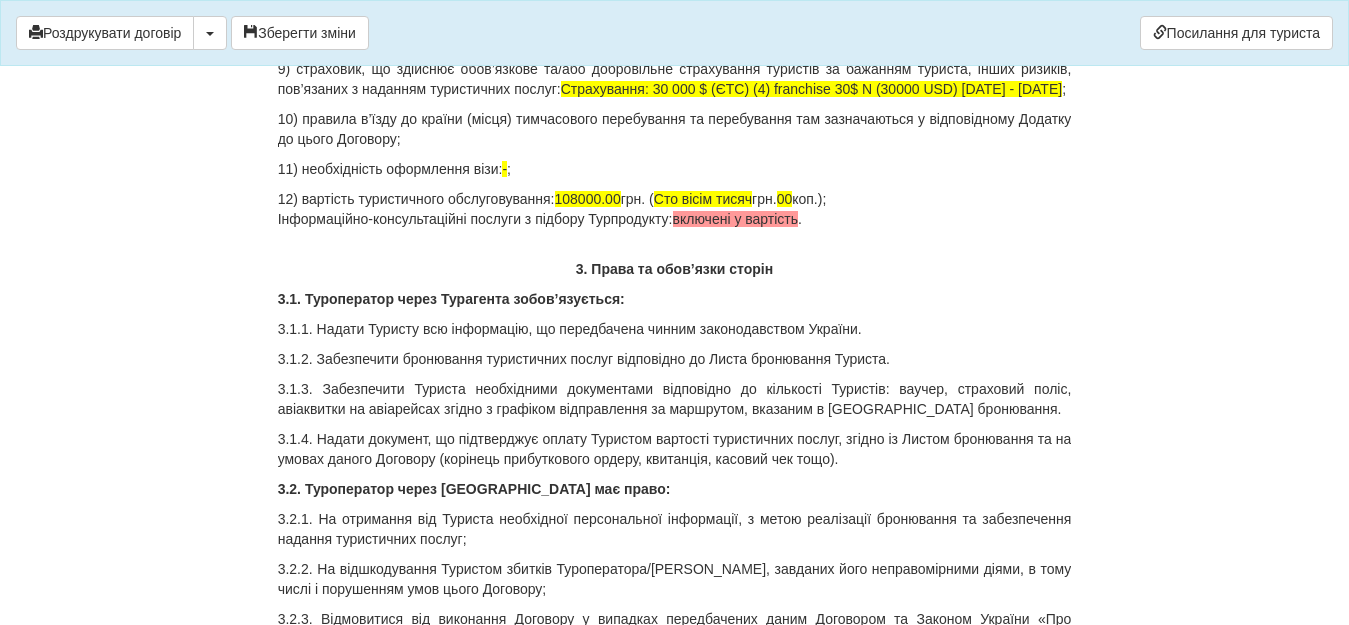 scroll, scrollTop: 2560, scrollLeft: 0, axis: vertical 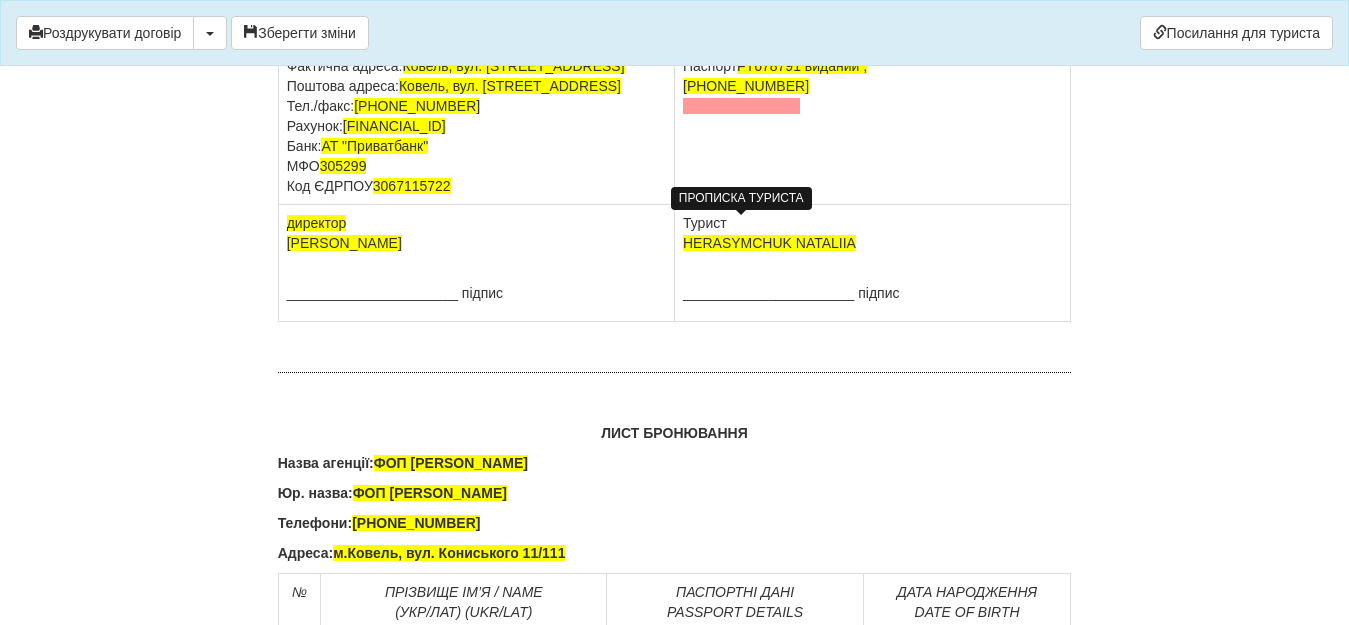 click at bounding box center (741, 46) 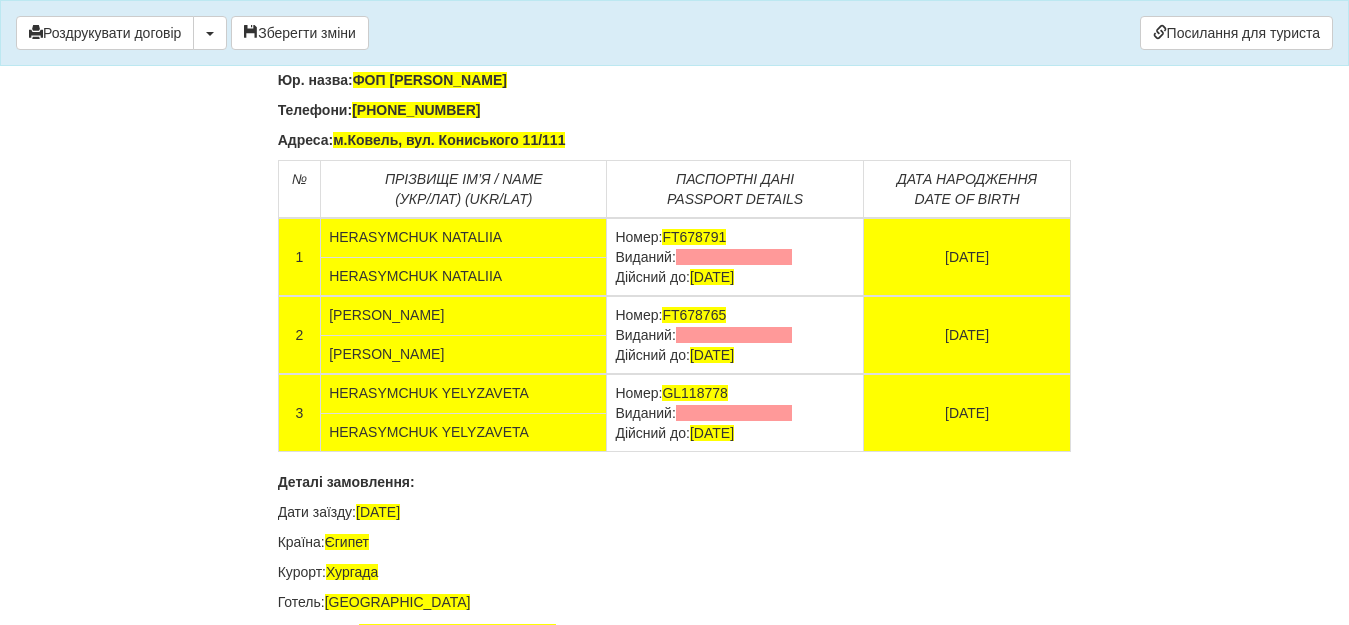 scroll, scrollTop: 13293, scrollLeft: 0, axis: vertical 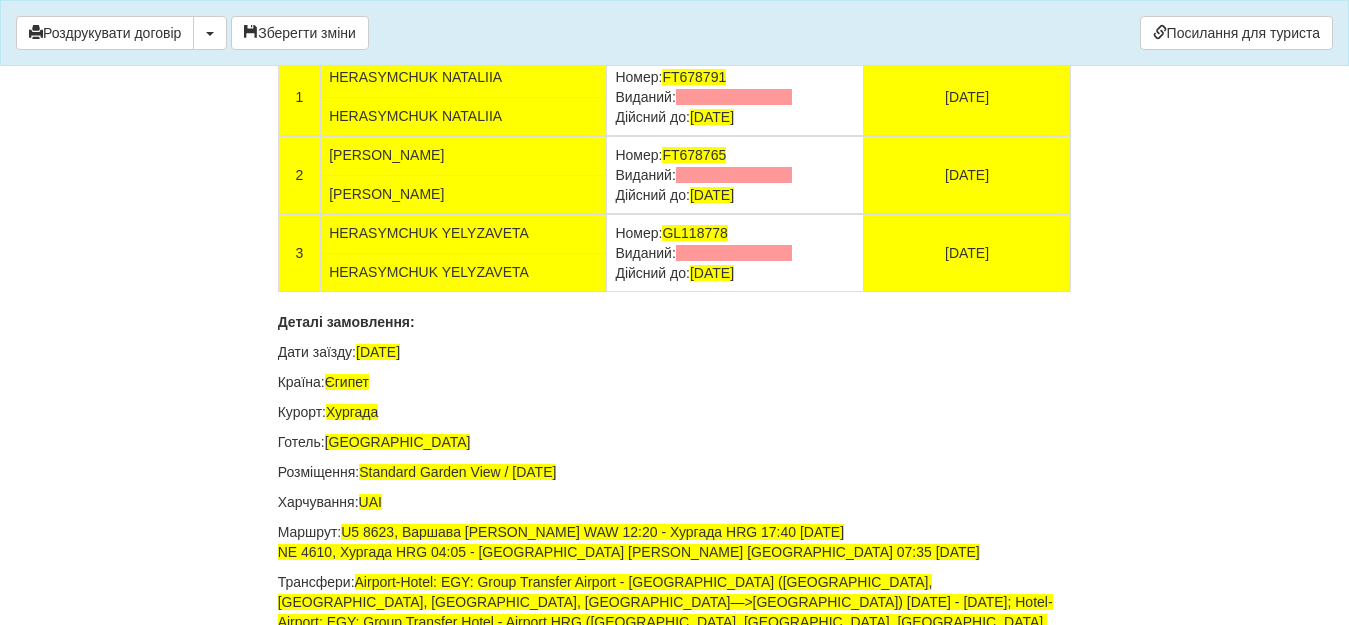 click at bounding box center [734, 97] 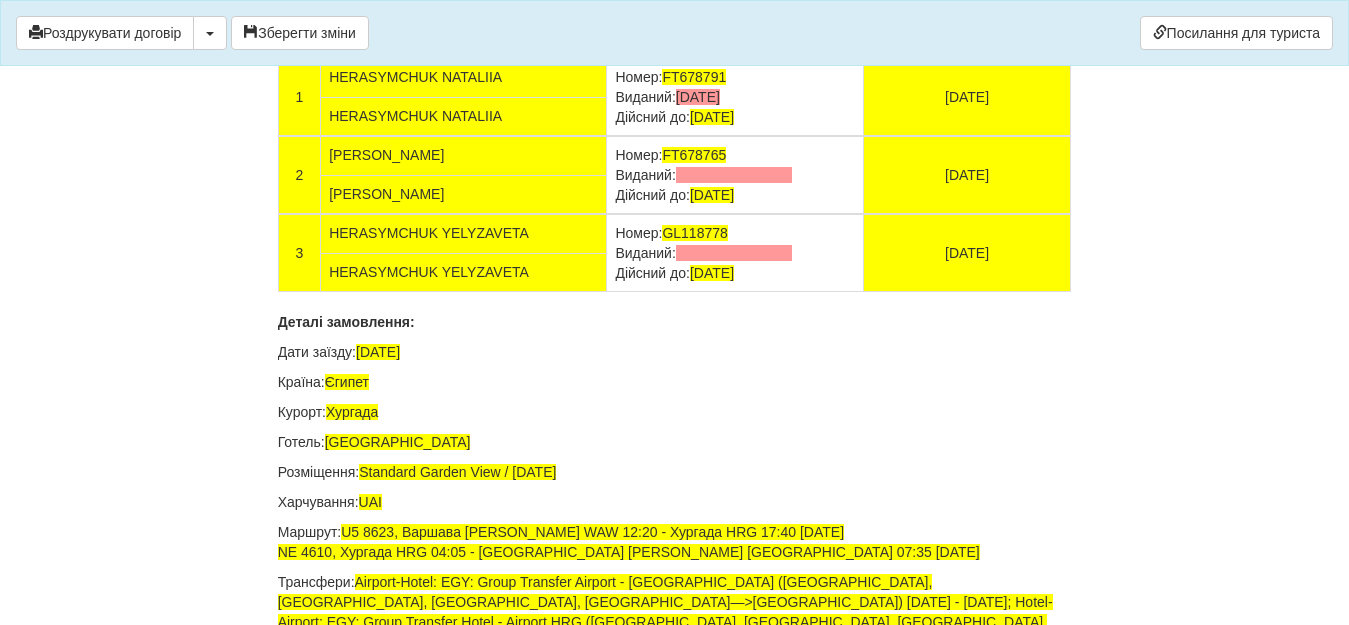 click at bounding box center [734, 175] 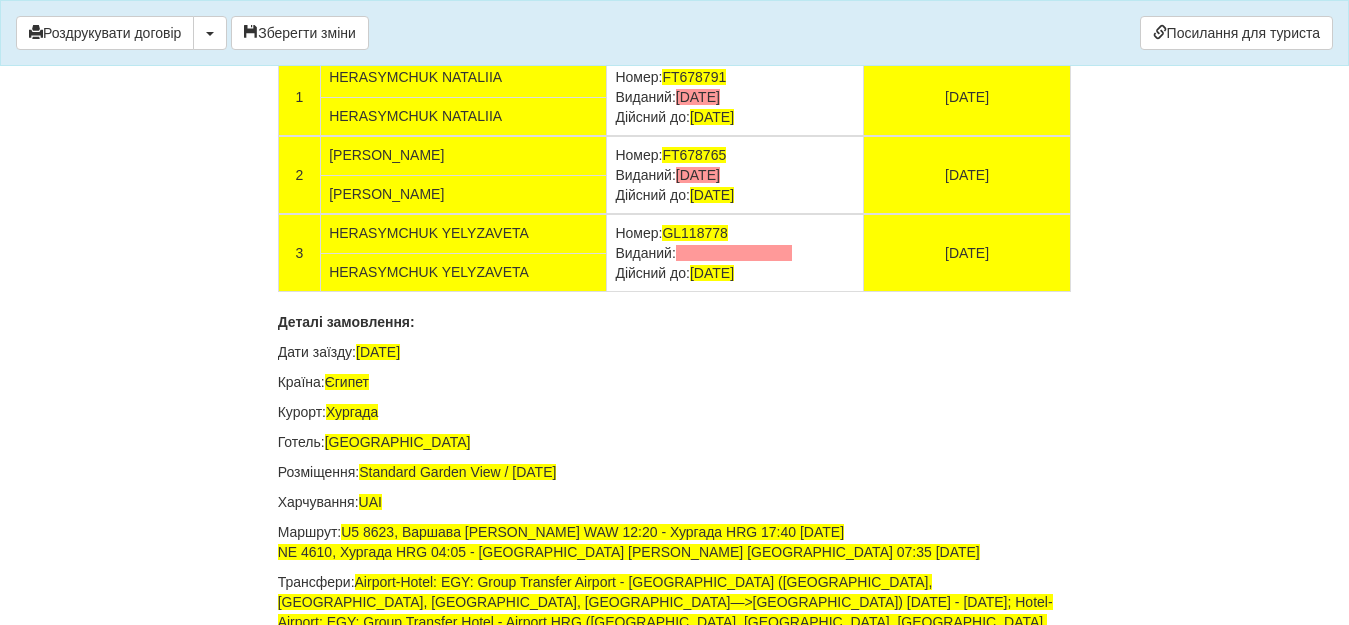 click at bounding box center [734, 253] 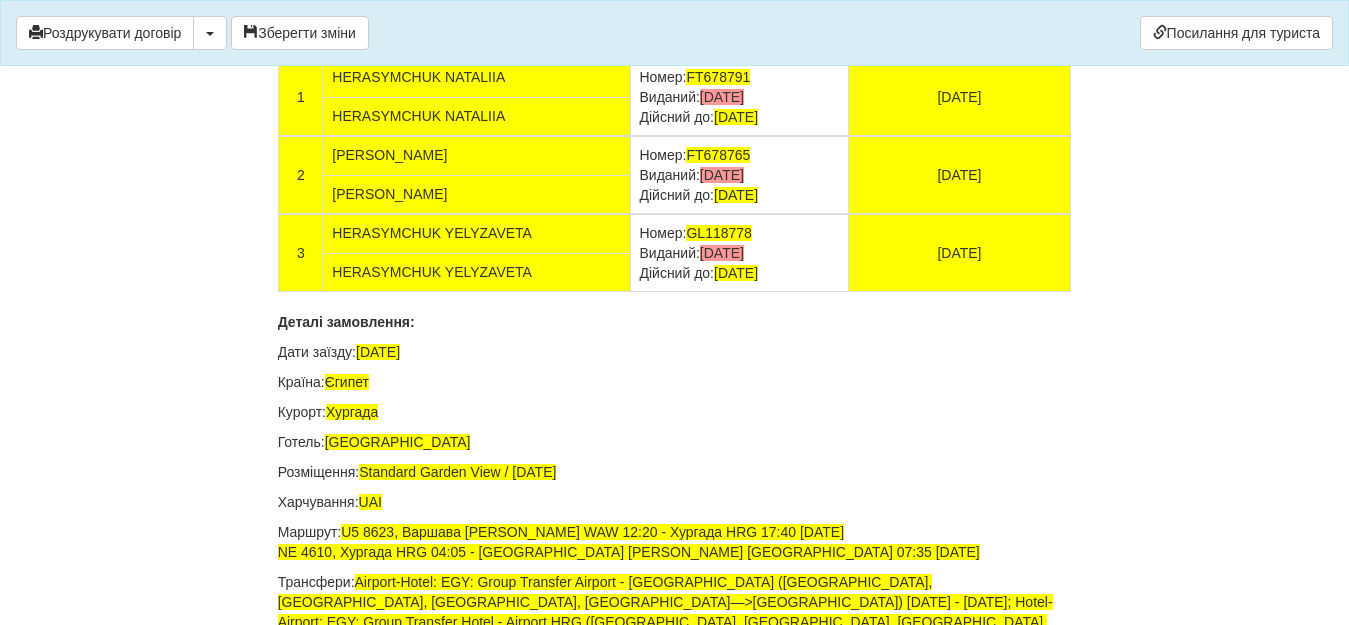 click on "HERASYMCHUK NATALIIA" at bounding box center [477, 116] 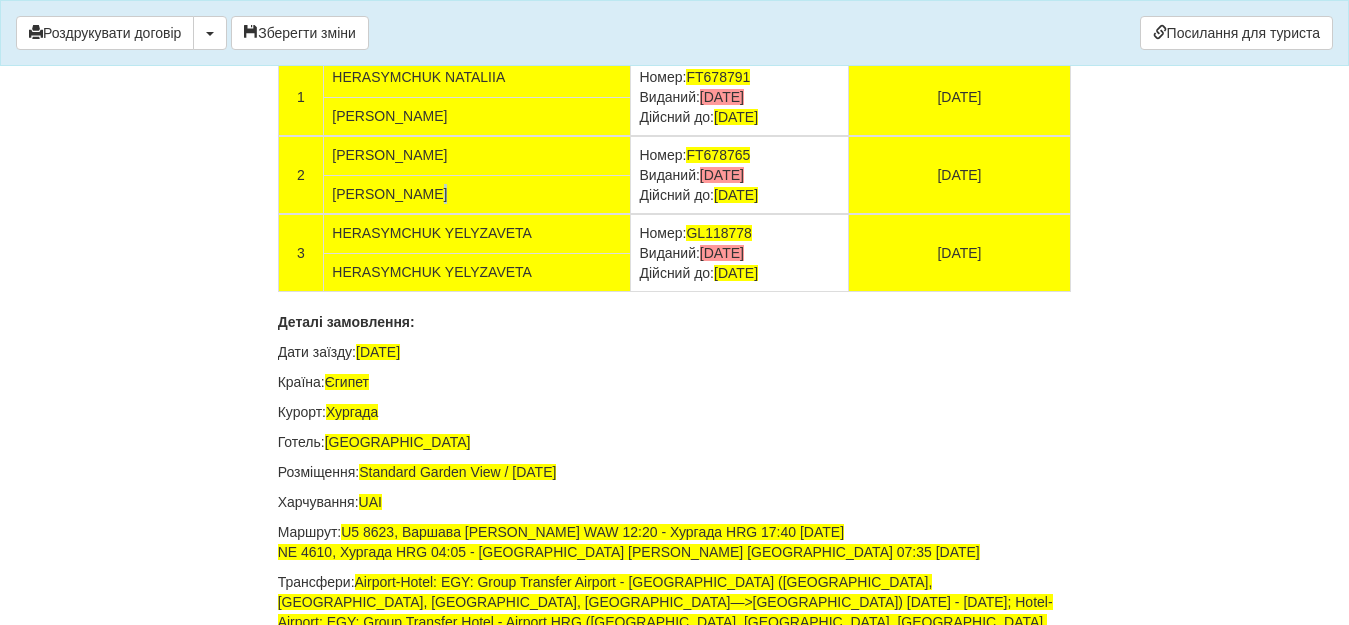 drag, startPoint x: 435, startPoint y: 367, endPoint x: 453, endPoint y: 388, distance: 27.658634 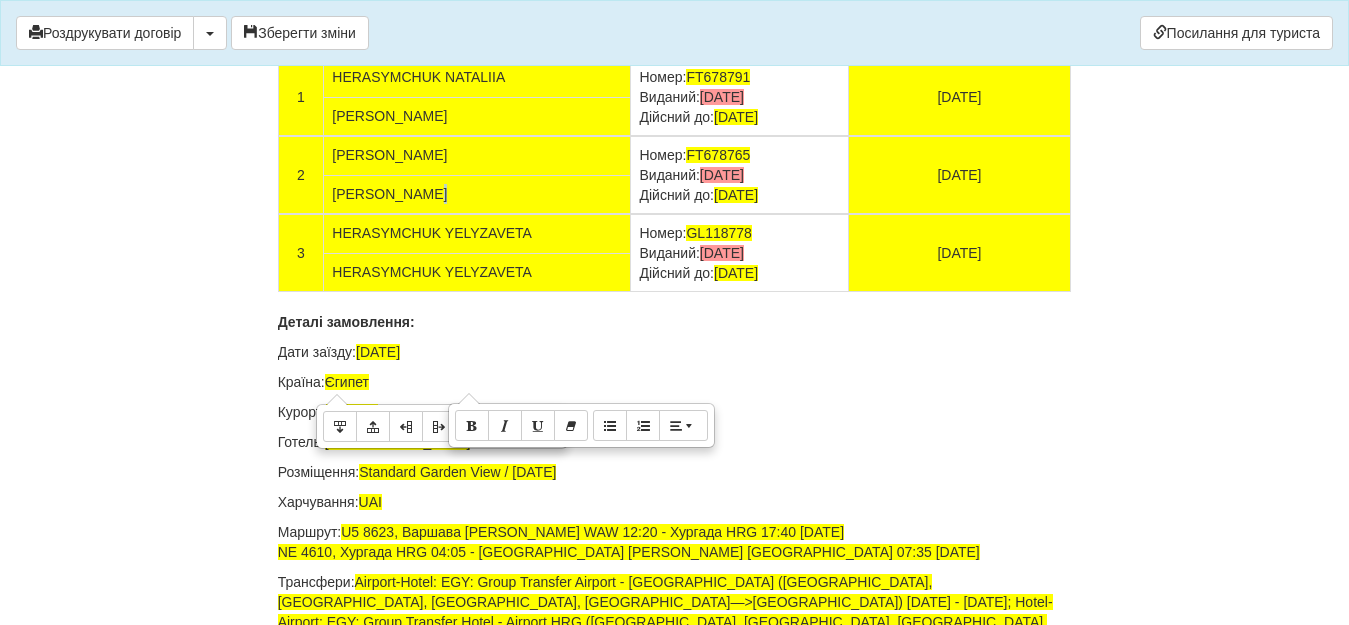click on "TKACHUK HANNA" at bounding box center [477, 194] 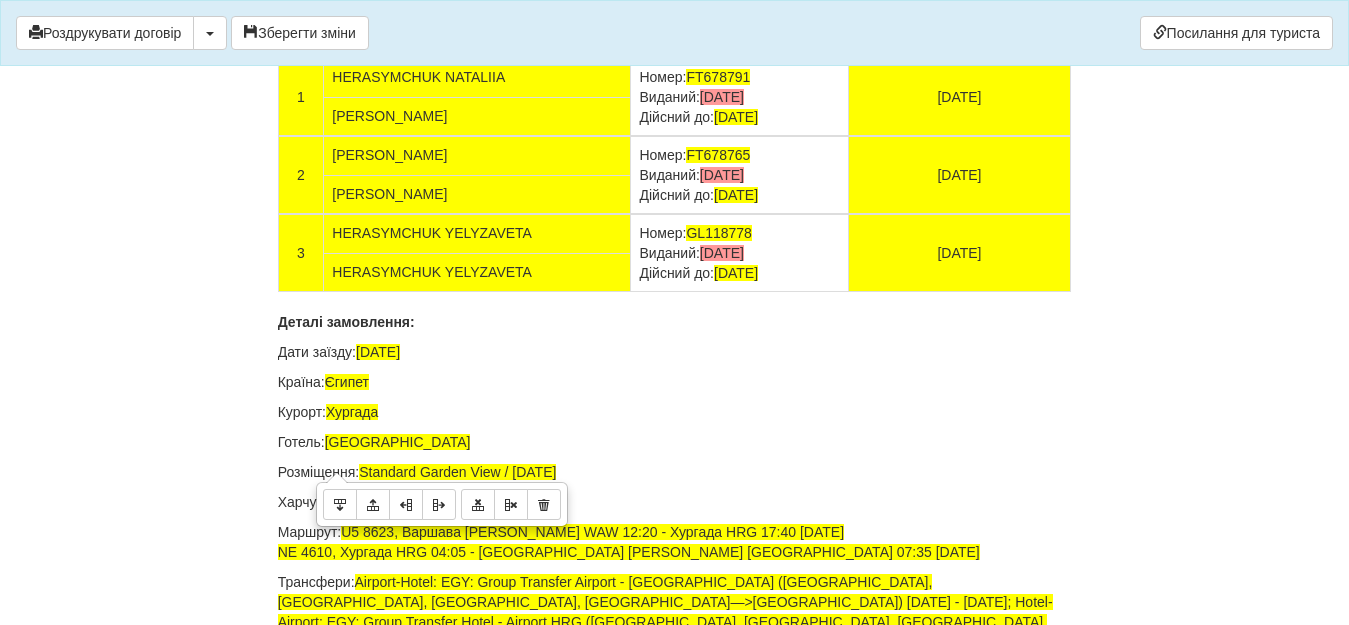 click on "HERASYMCHUK YELYZAVETA" at bounding box center [477, 272] 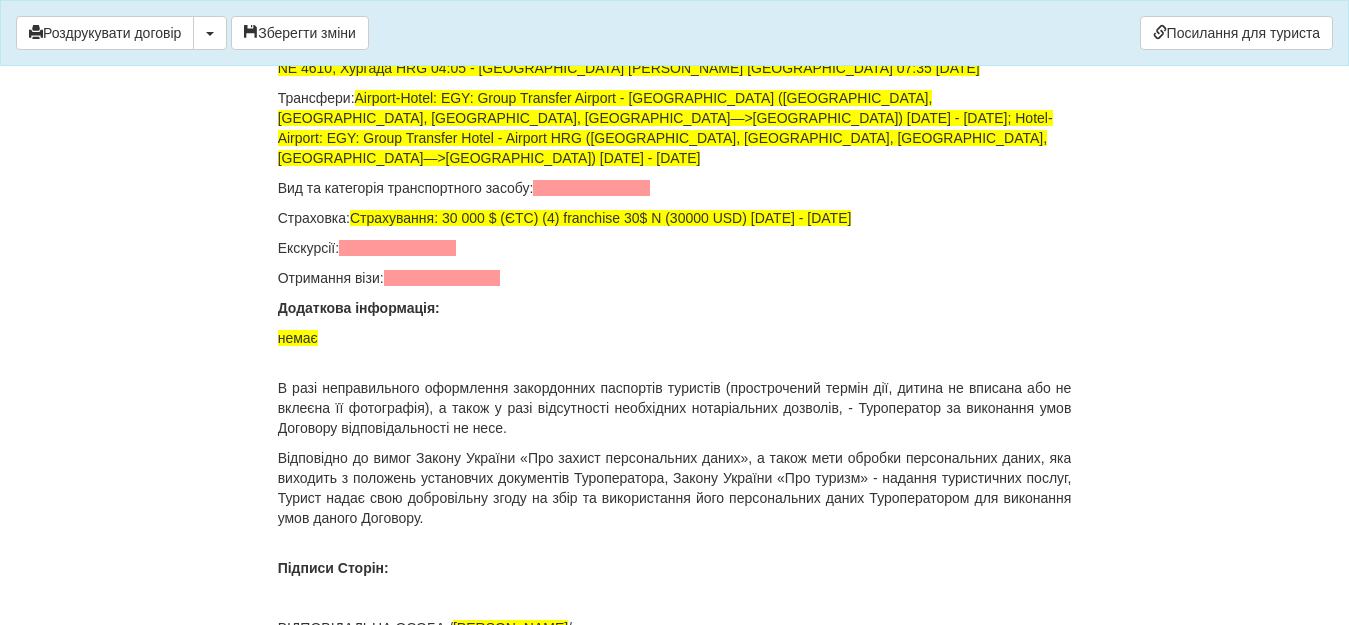 scroll, scrollTop: 13786, scrollLeft: 0, axis: vertical 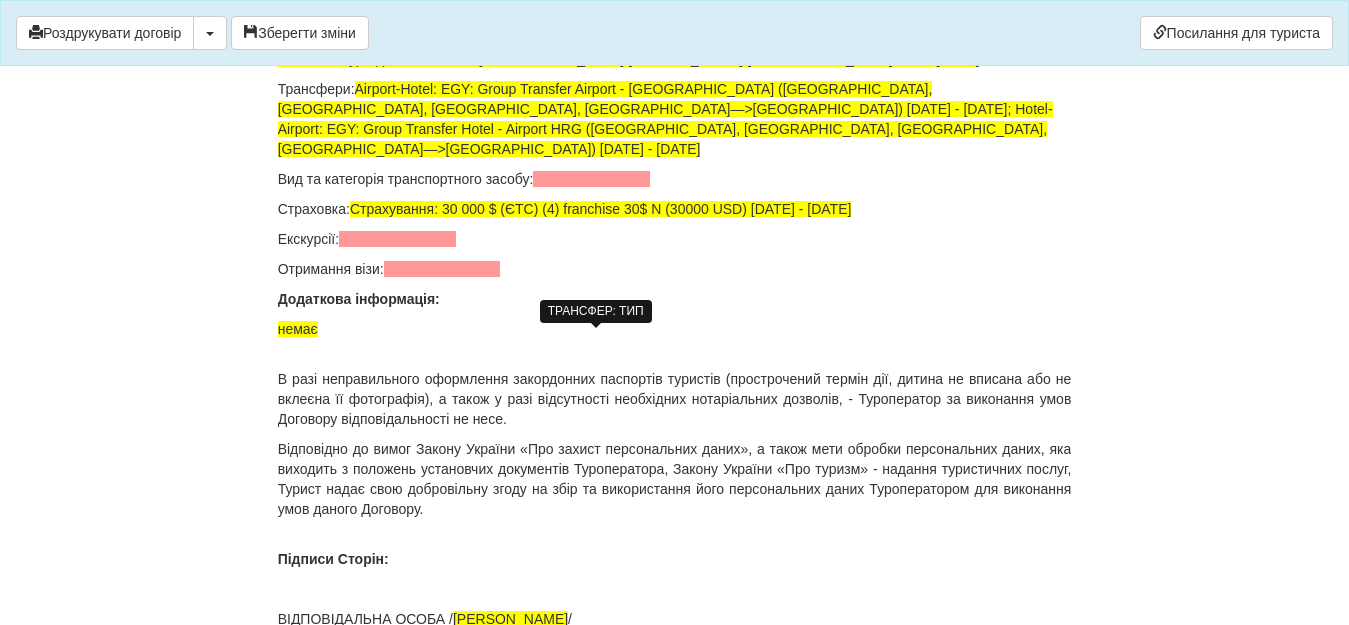 click at bounding box center (591, 179) 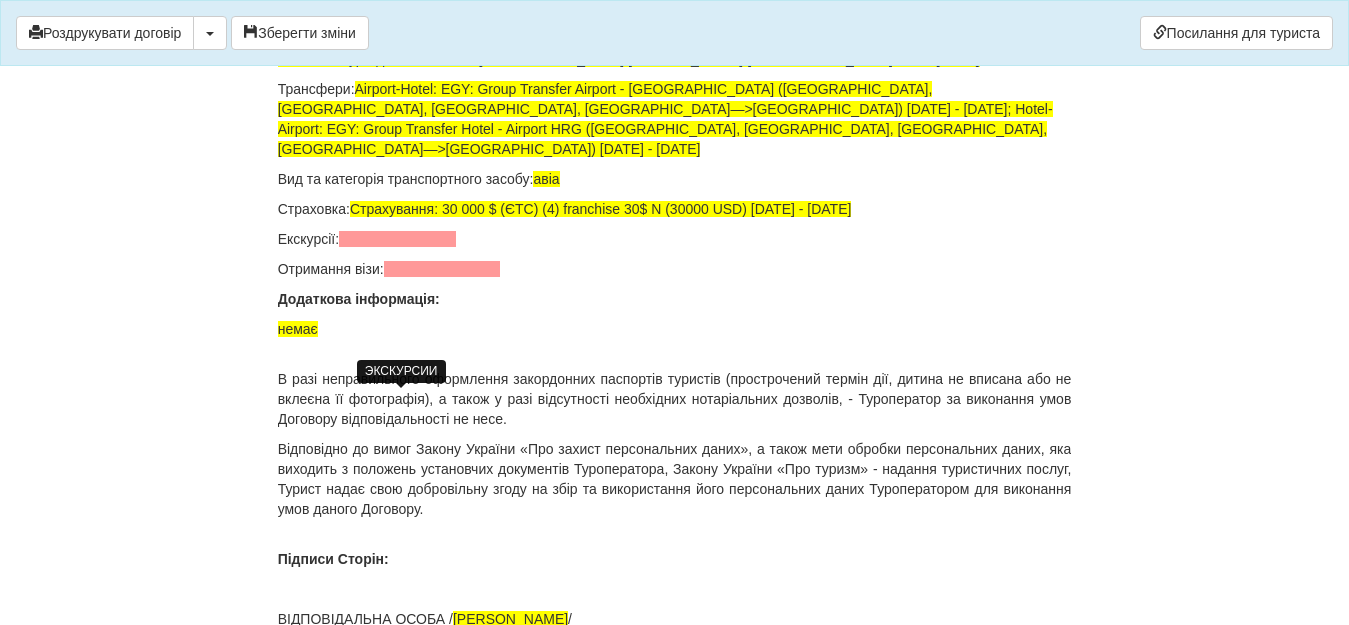 click at bounding box center (397, 239) 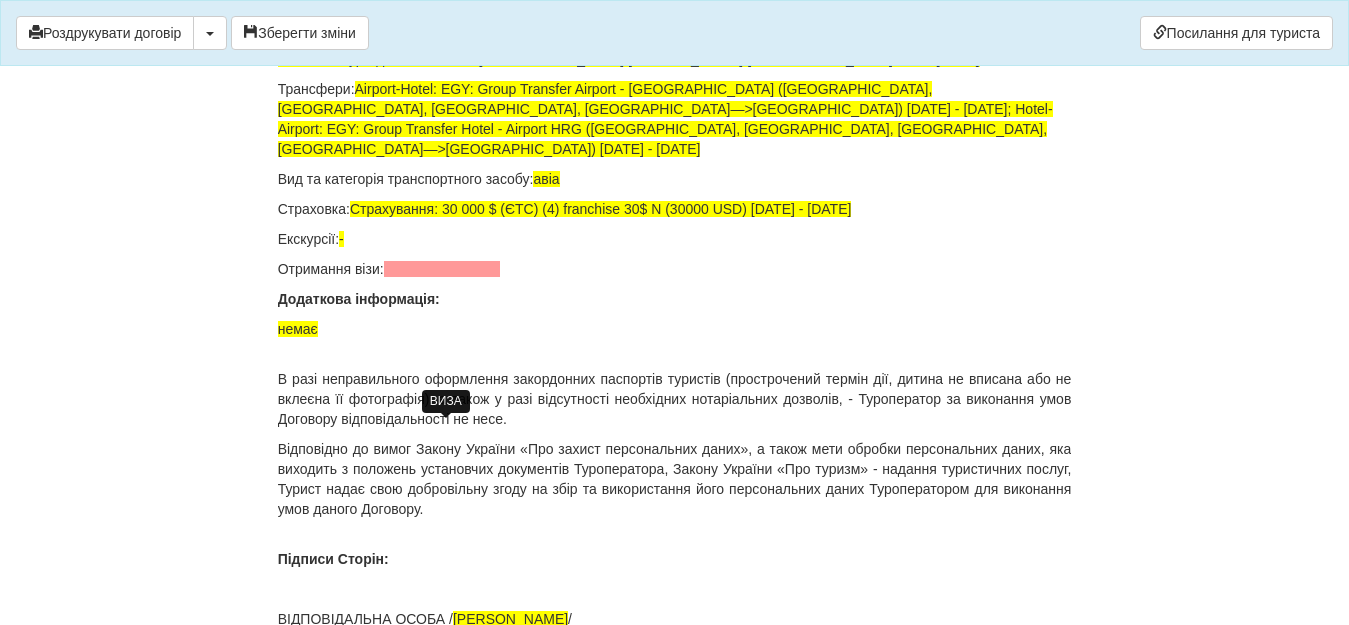 click at bounding box center (442, 269) 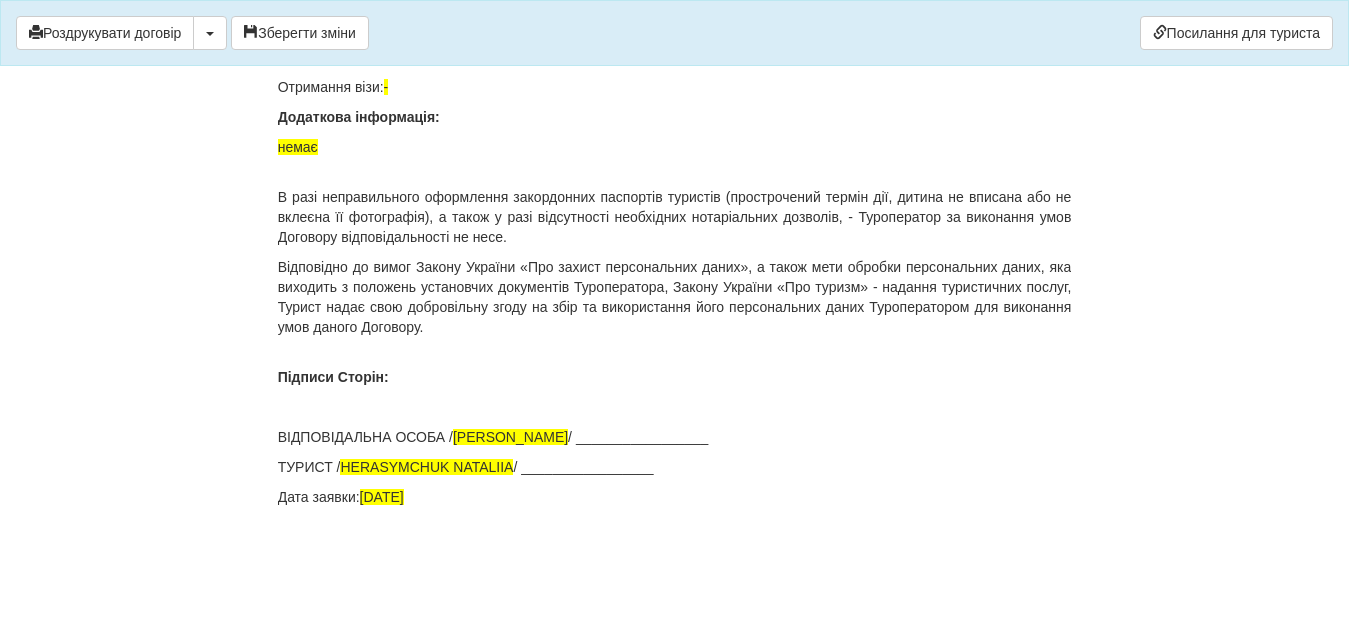 scroll, scrollTop: 14128, scrollLeft: 0, axis: vertical 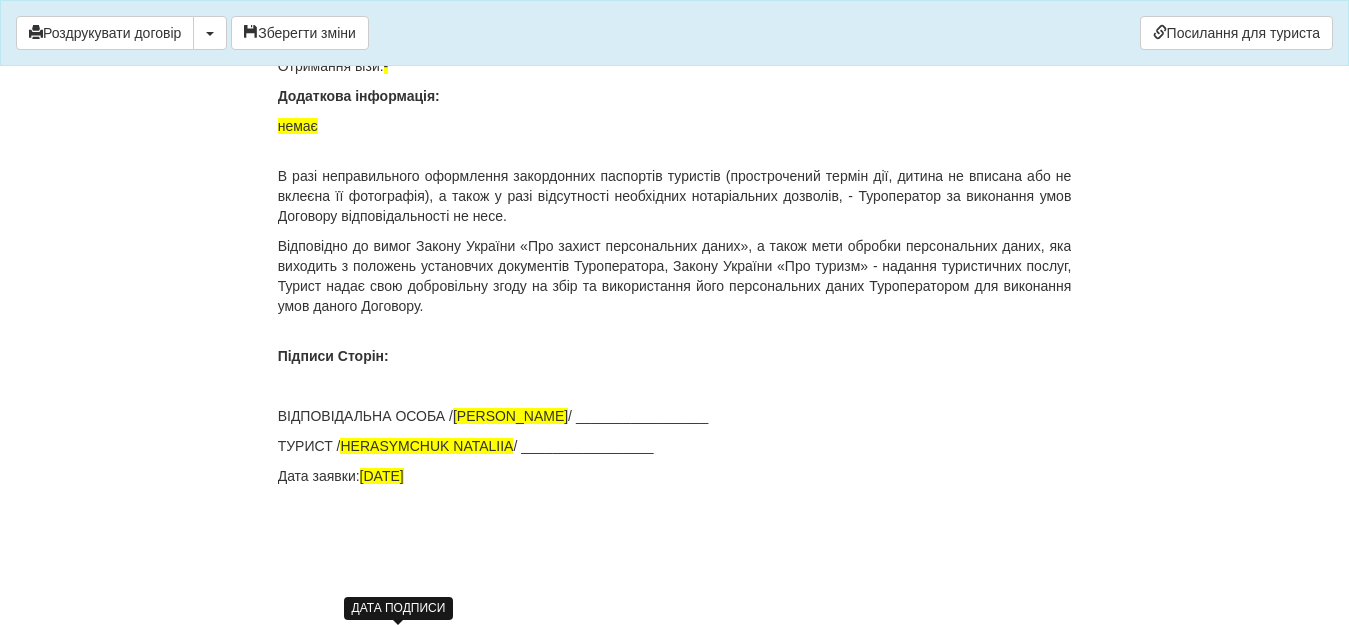 click on "04.07.2025" at bounding box center (382, 476) 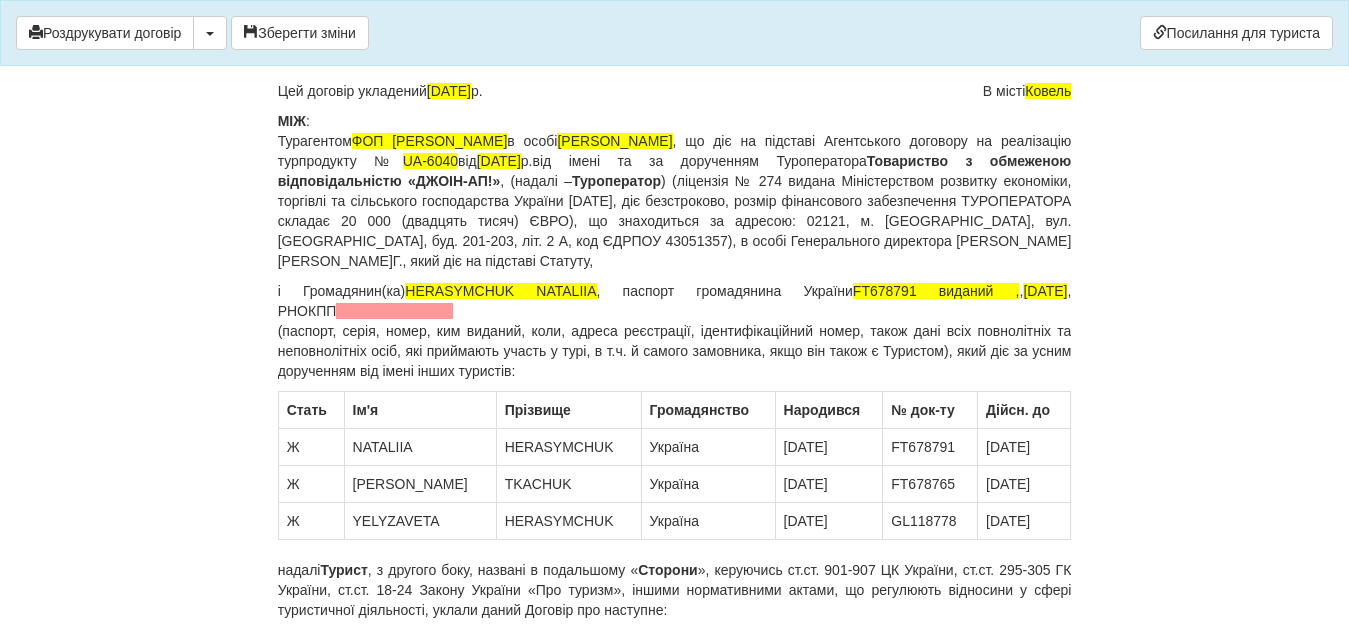 scroll, scrollTop: 131, scrollLeft: 0, axis: vertical 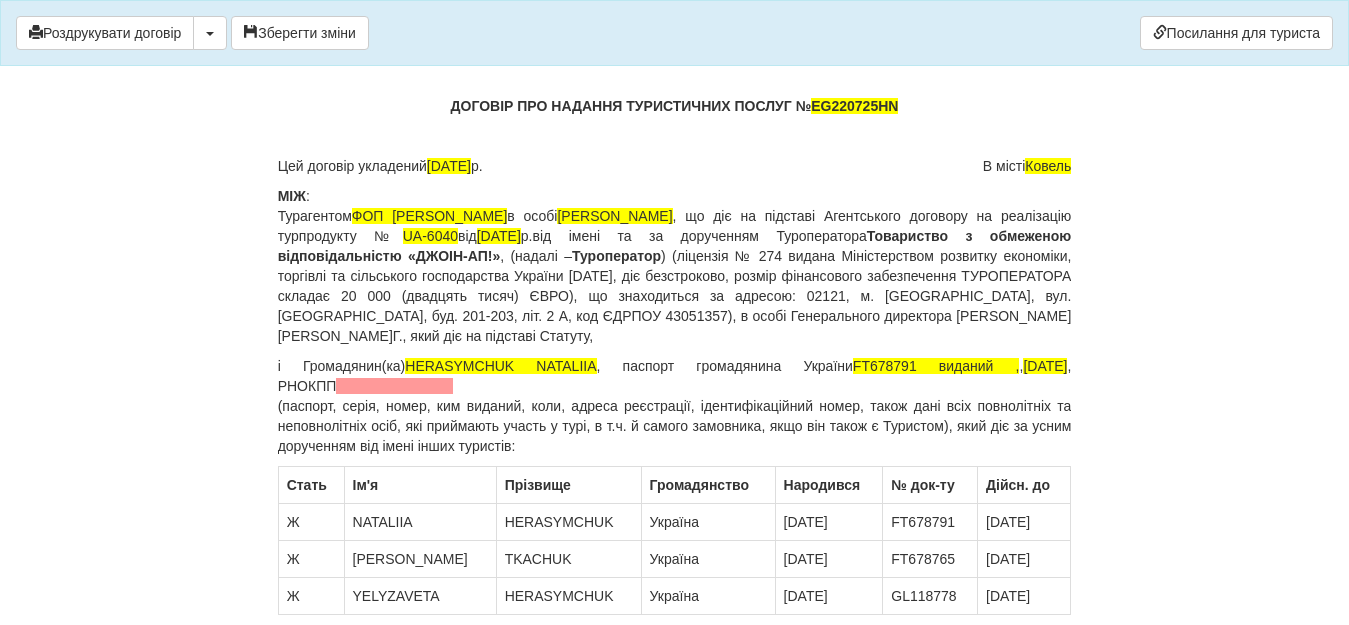 click on "і Громадянин(ка)  HERASYMCHUK NATALIIA , паспорт громадянина України  FT678791 виданий ,  ,  02.01.2029 , РНОКПП
(паспорт, серія, номер, ким виданий, коли, адреса реєстрації, ідентифікаційний номер, також дані всіх повнолітніх та неповнолітніх осіб, які приймають участь у турі, в т.ч. й самого замовника, якщо він також є Туристом), який діє за усним дорученням від імені інших туристів:" at bounding box center (675, 406) 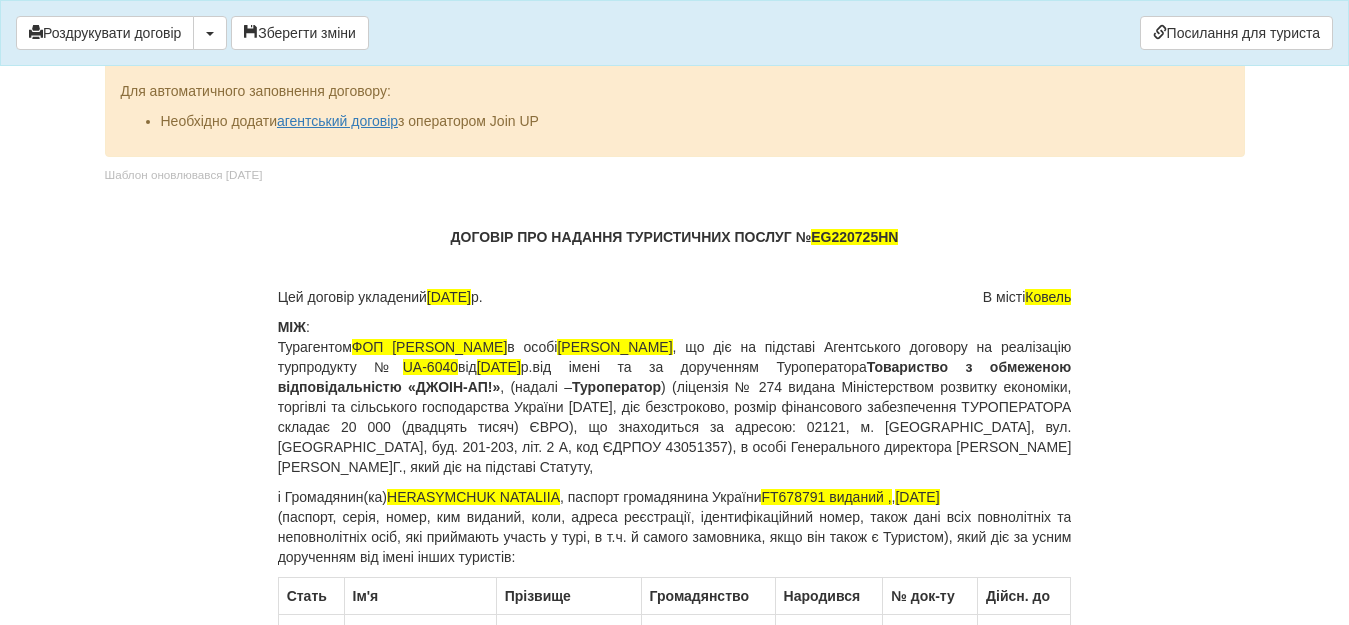 scroll, scrollTop: 131, scrollLeft: 0, axis: vertical 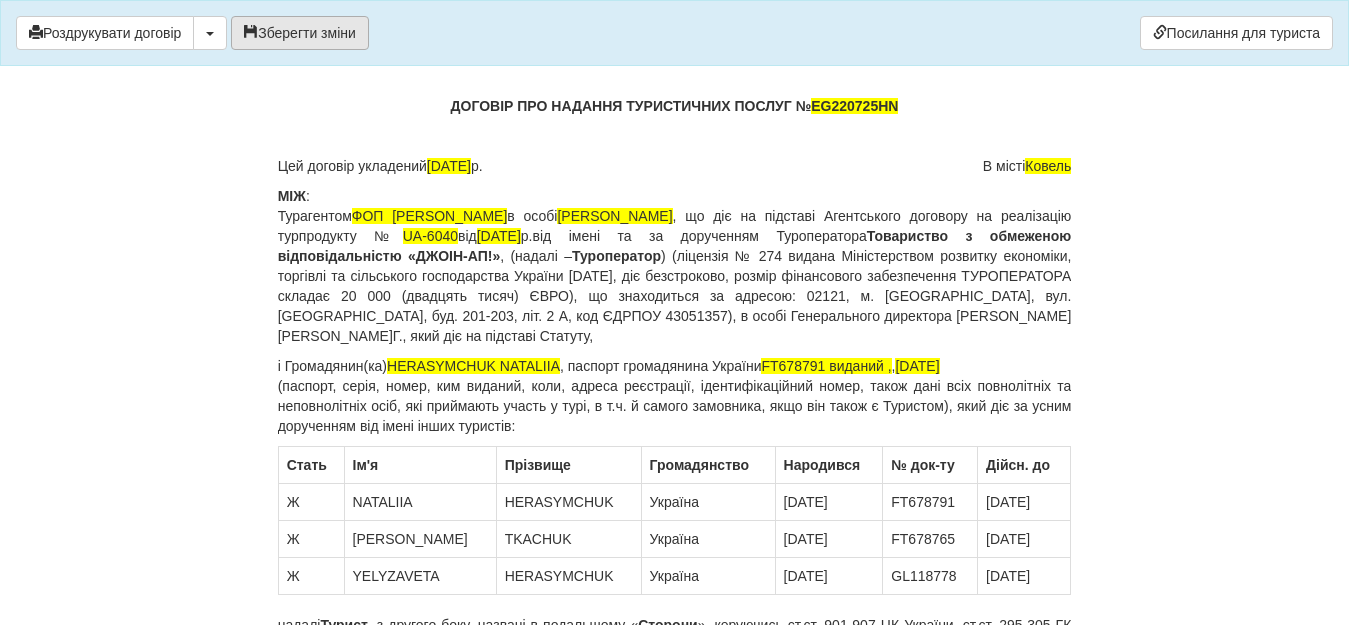click on "Зберегти зміни" at bounding box center [300, 33] 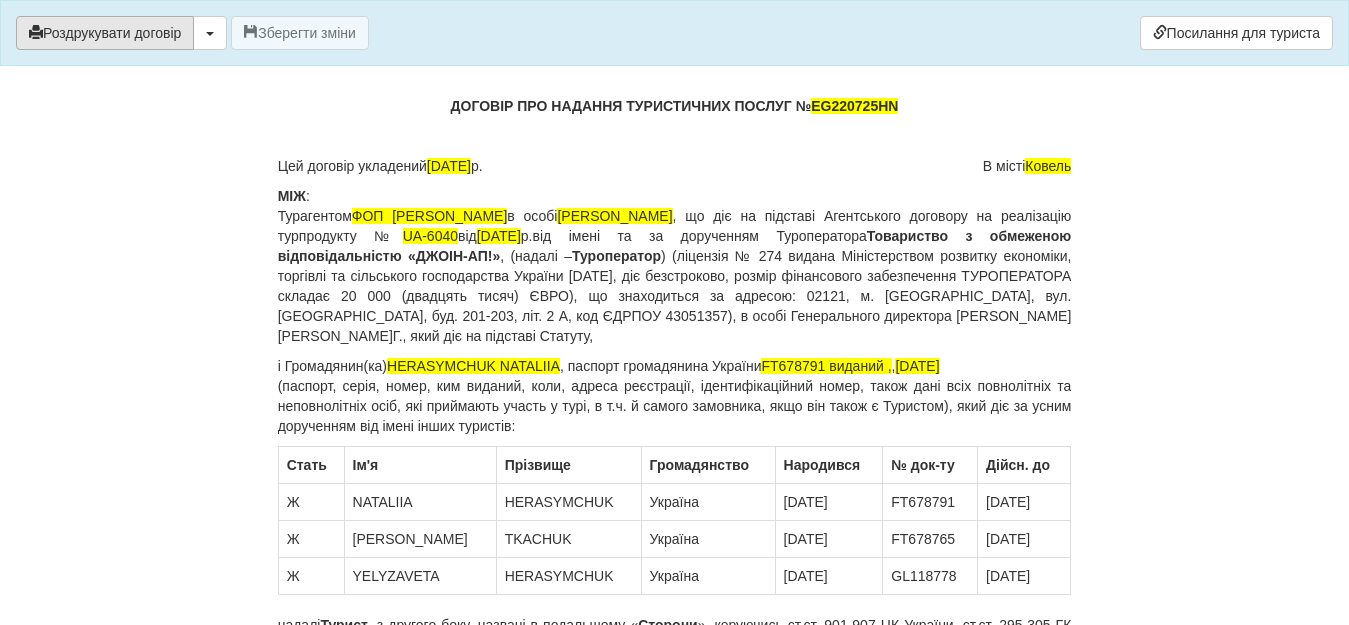 click on "Роздрукувати договір" at bounding box center (105, 33) 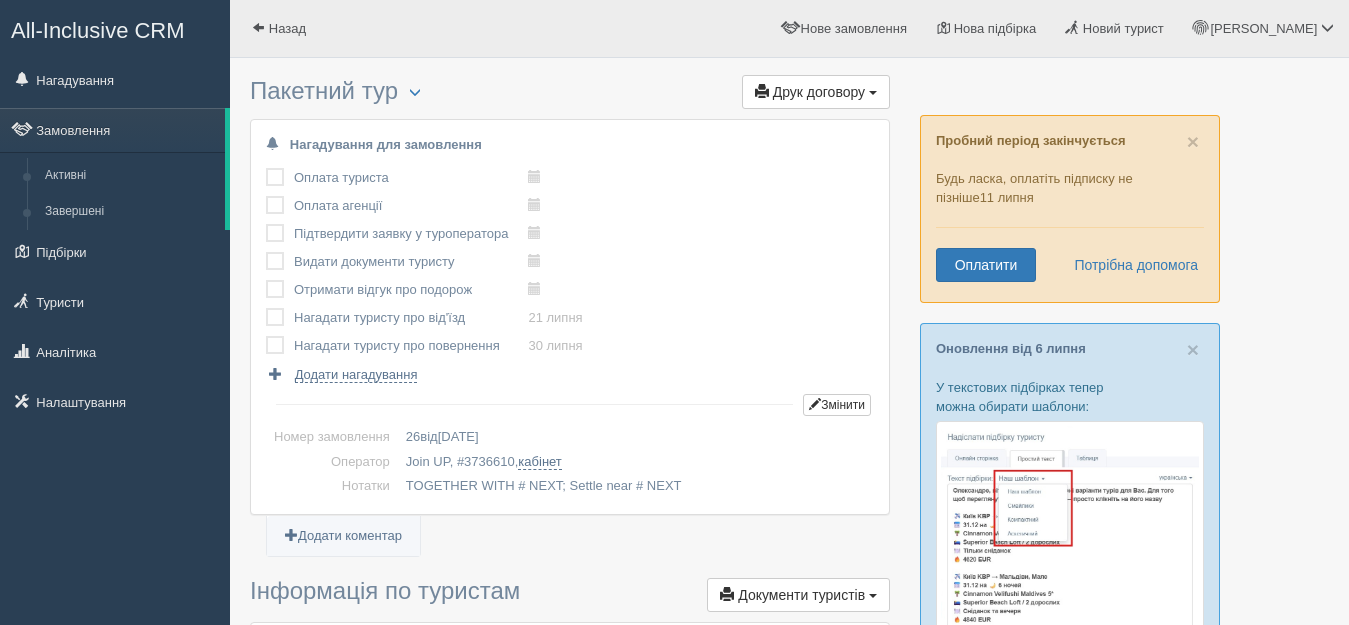 scroll, scrollTop: 0, scrollLeft: 0, axis: both 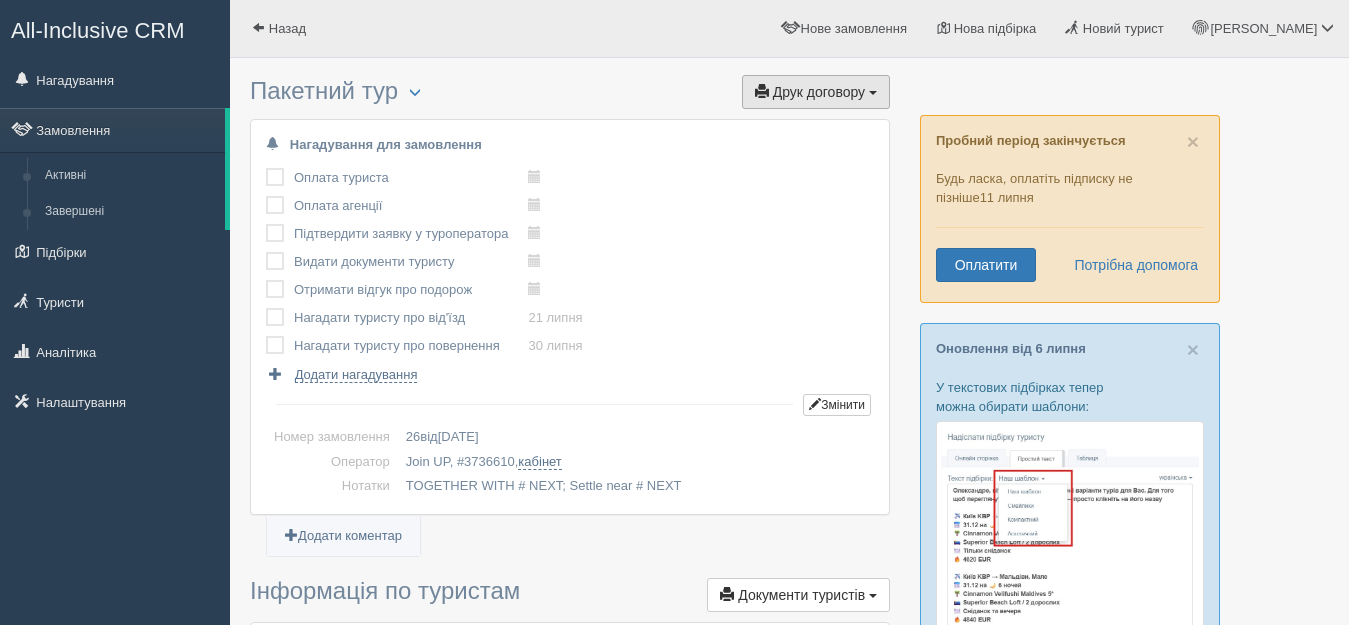click on "Друк договору" at bounding box center [819, 92] 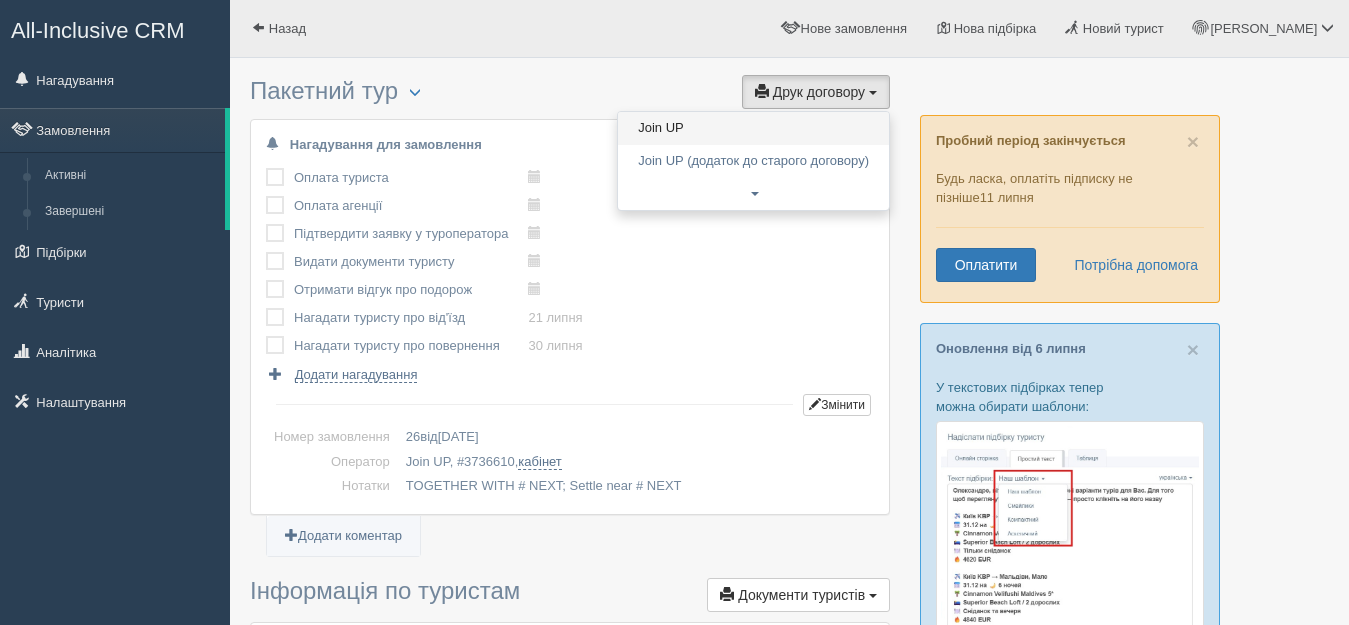 click on "Join UP" at bounding box center [753, 128] 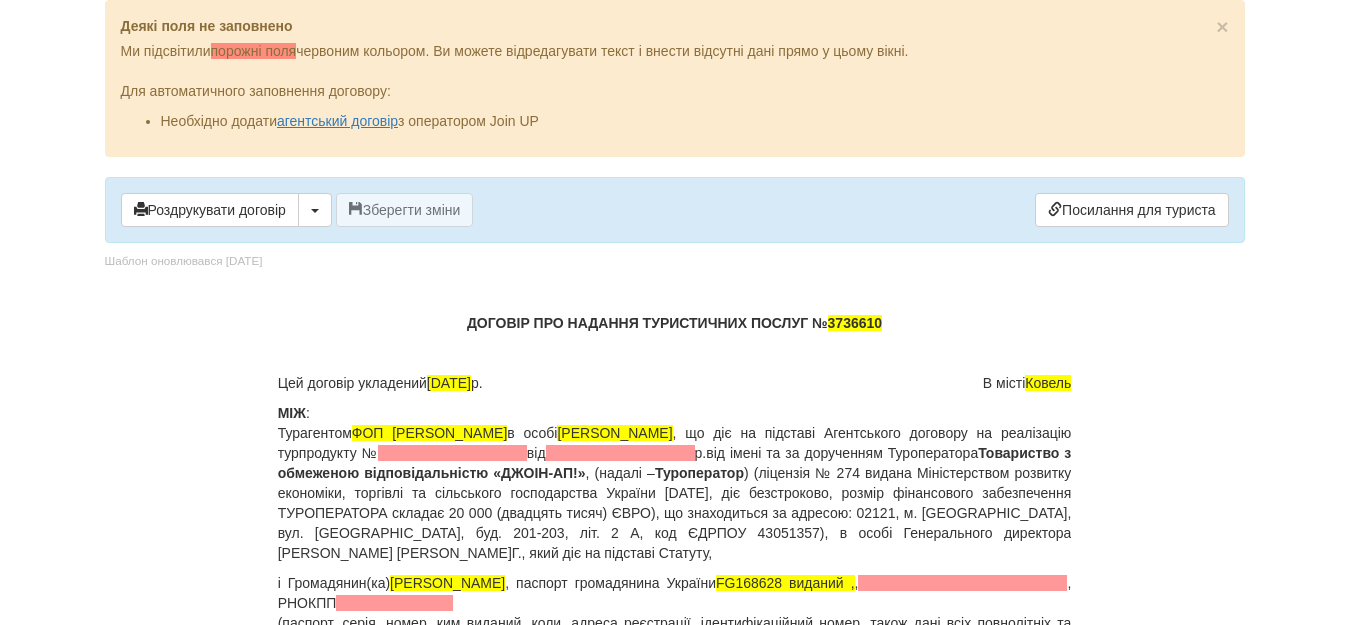 scroll, scrollTop: 0, scrollLeft: 0, axis: both 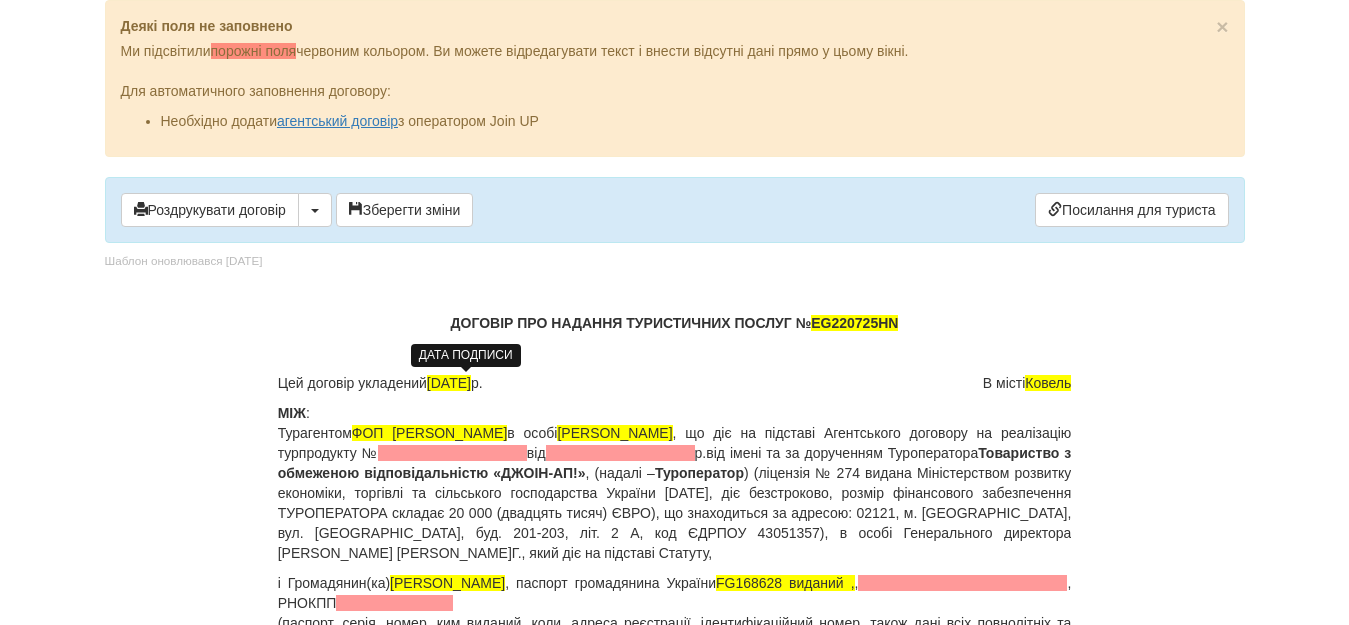 click on "04.07.2025" at bounding box center (449, 383) 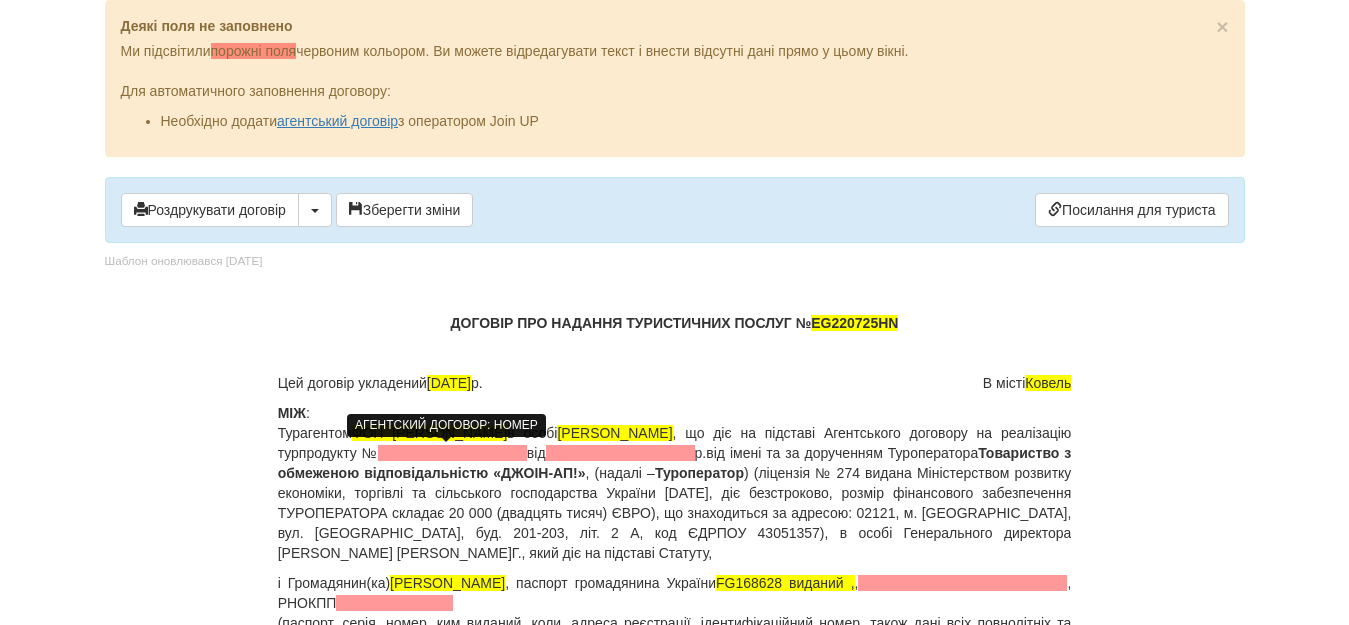 click at bounding box center (452, 453) 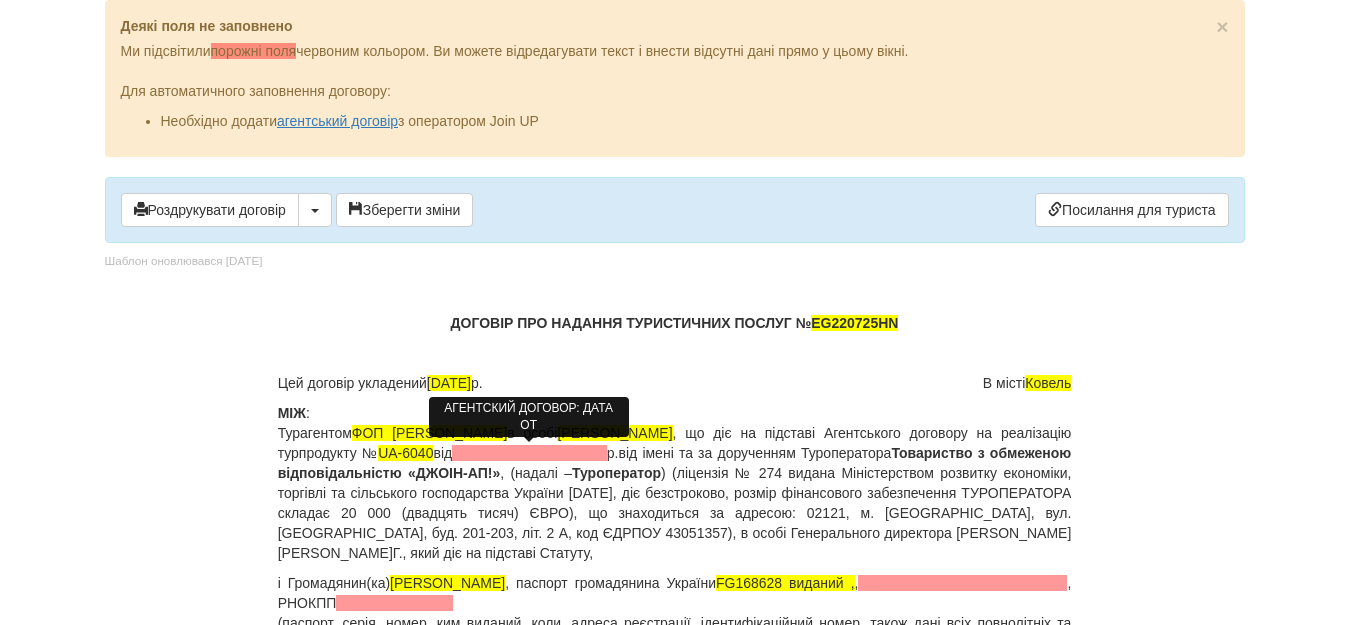 click at bounding box center [529, 453] 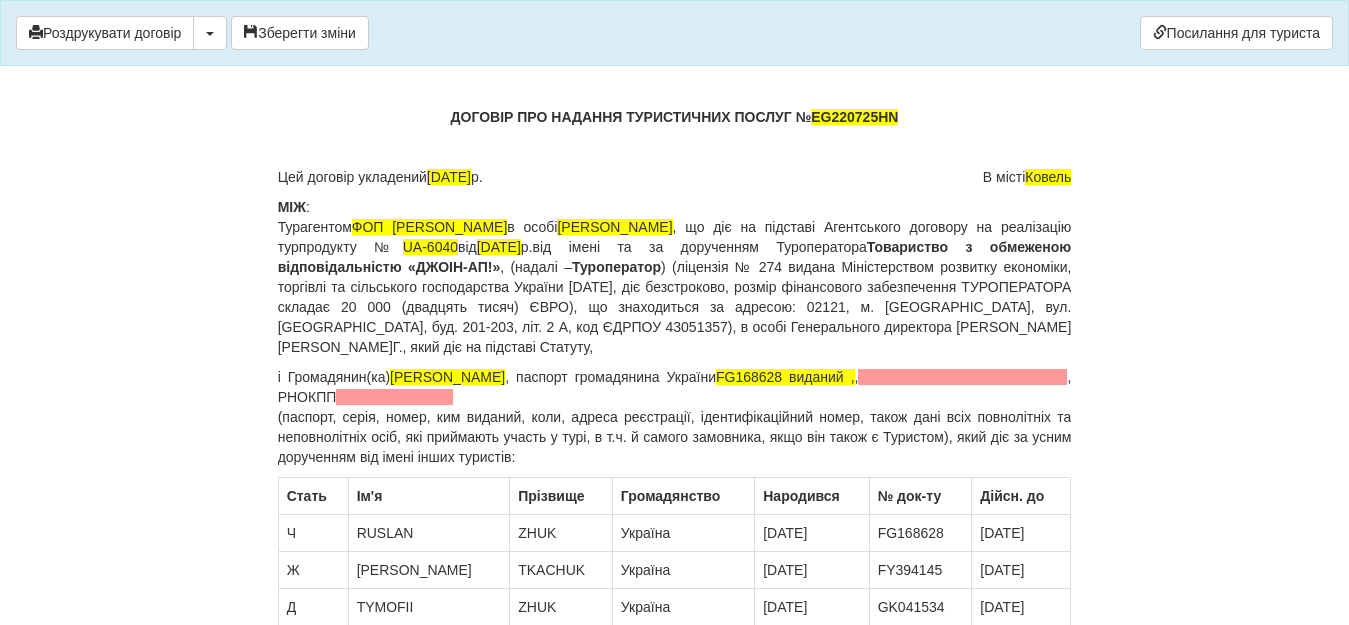 scroll, scrollTop: 160, scrollLeft: 0, axis: vertical 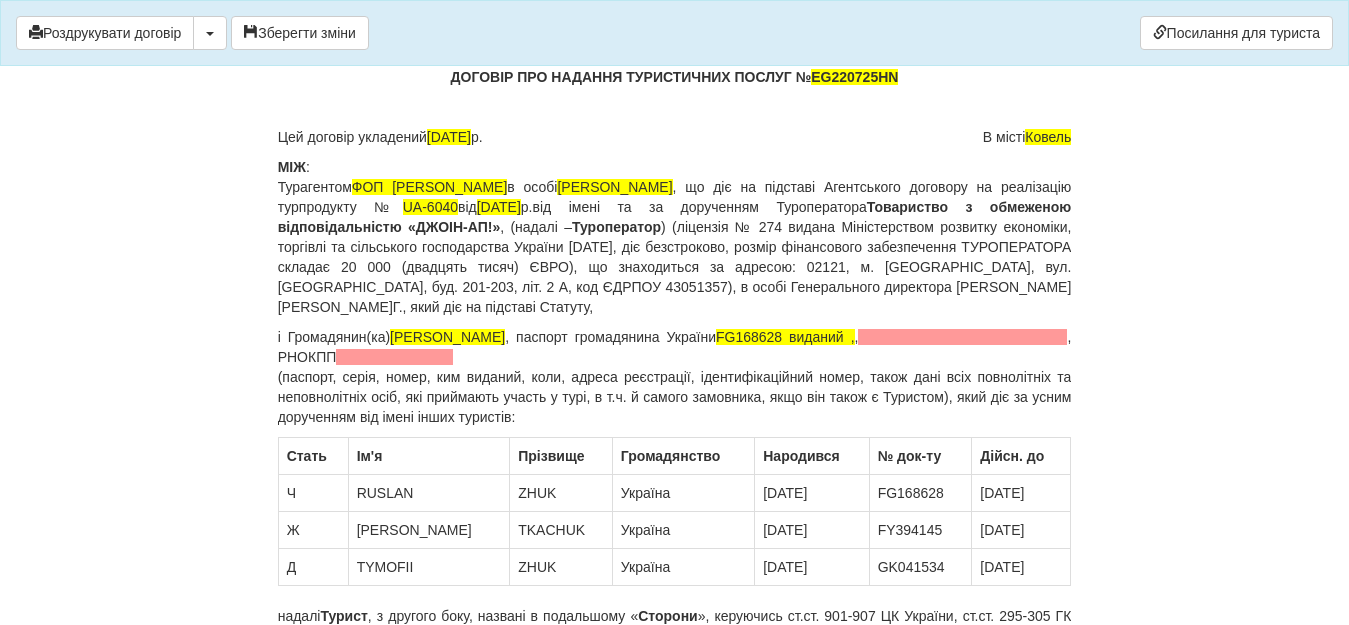 click on "і Громадянин(ка)  ZHUK RUSLAN , паспорт громадянина України  FG168628 виданий ,  ,                                 , РНОКПП
(паспорт, серія, номер, ким виданий, коли, адреса реєстрації, ідентифікаційний номер, також дані всіх повнолітніх та неповнолітніх осіб, які приймають участь у турі, в т.ч. й самого замовника, якщо він також є Туристом), який діє за усним дорученням від імені інших туристів:" at bounding box center (675, 377) 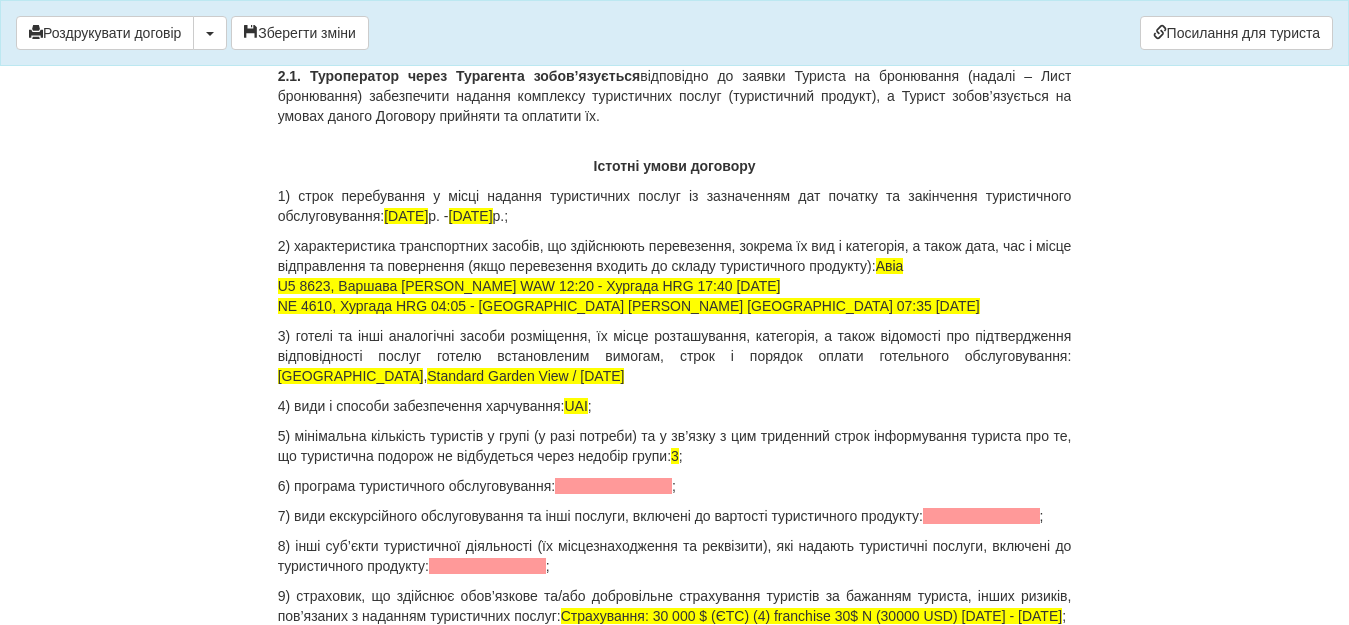 scroll, scrollTop: 2013, scrollLeft: 0, axis: vertical 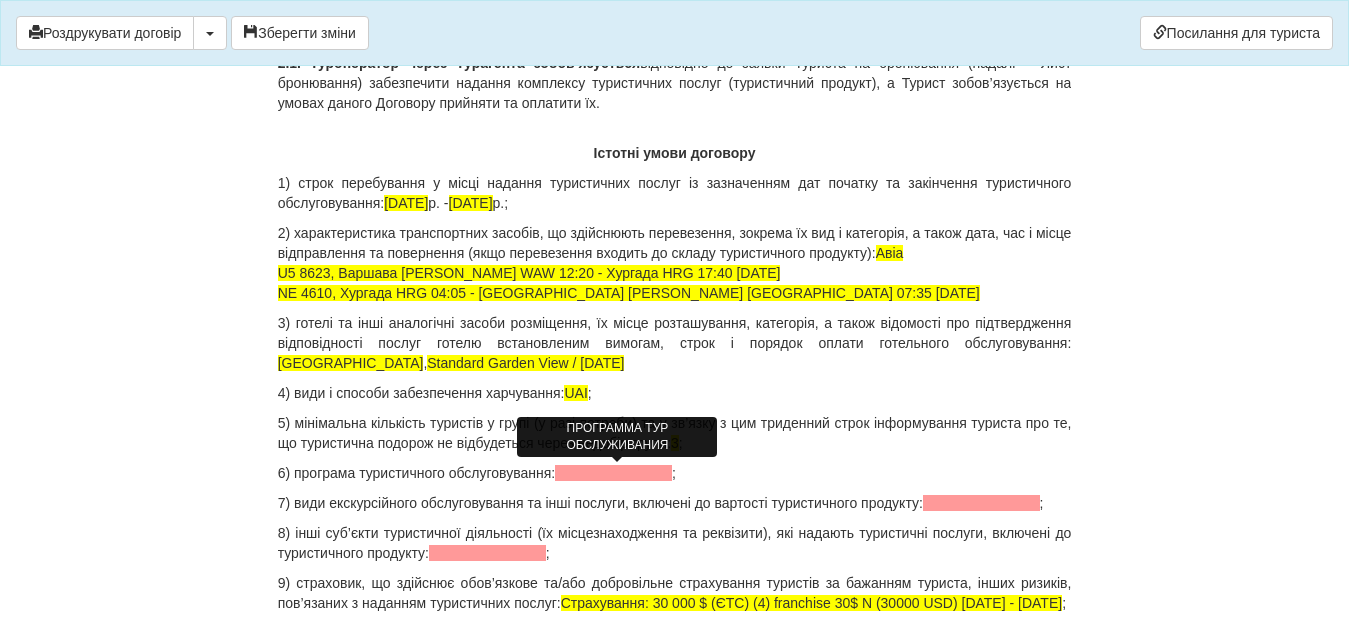 click at bounding box center (613, 473) 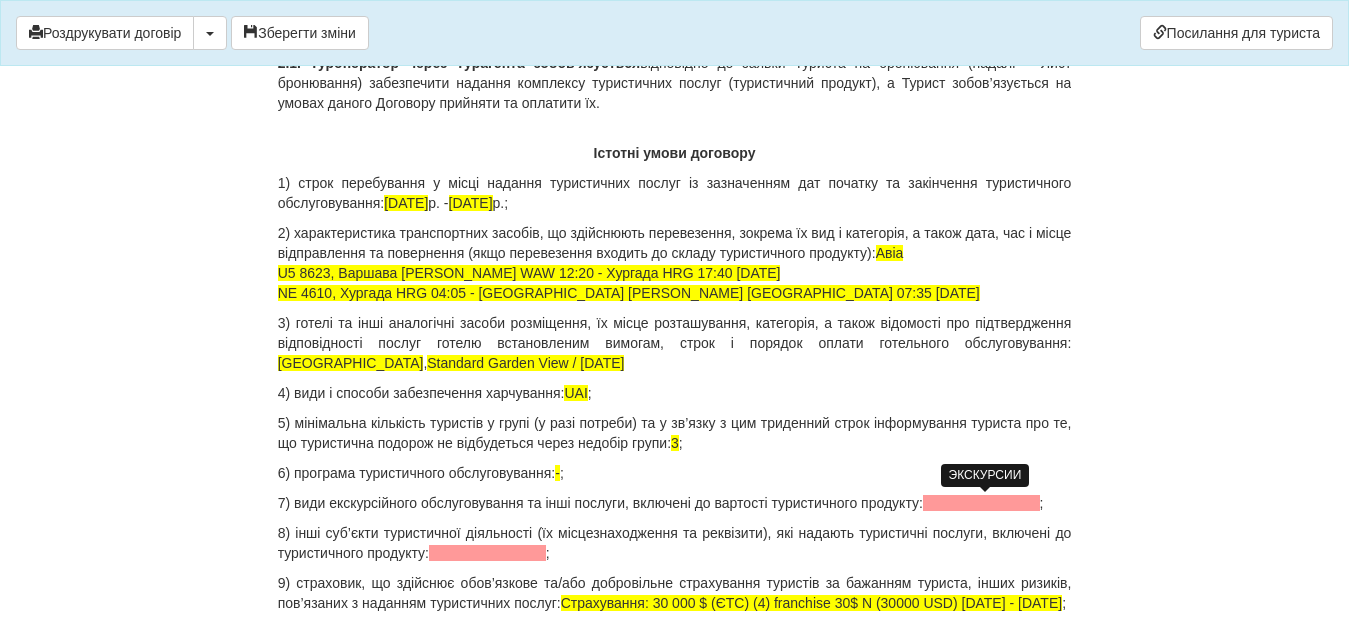 click at bounding box center (981, 503) 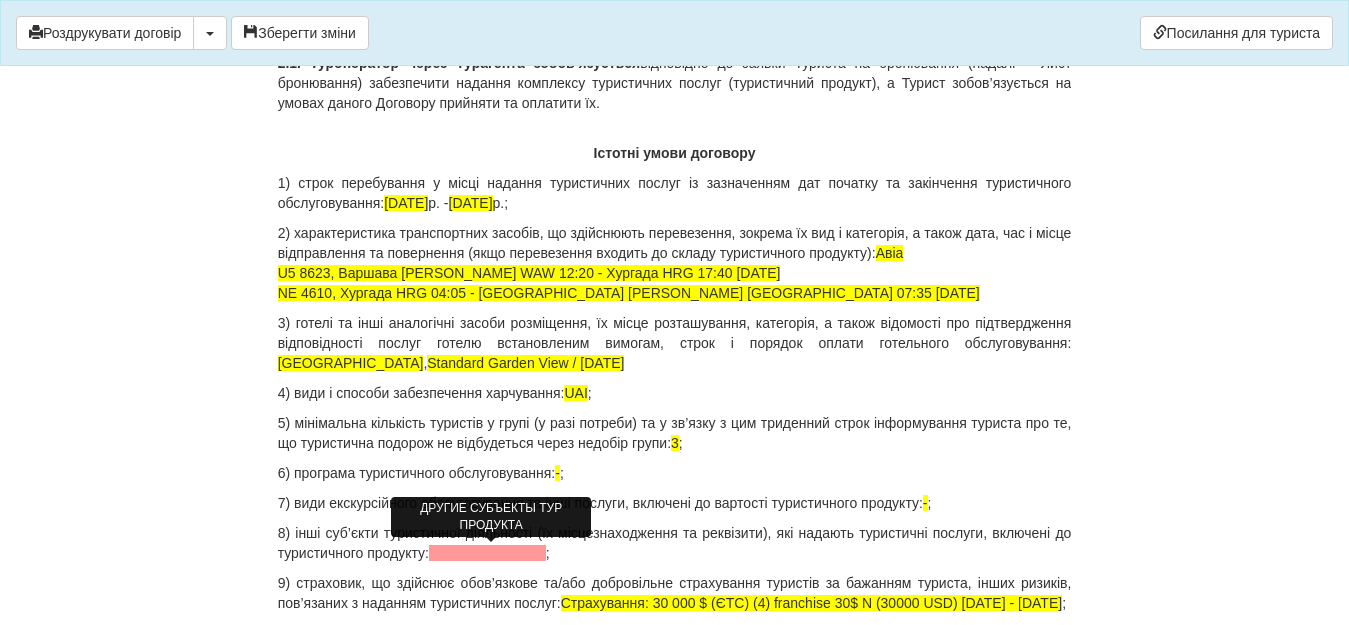 click at bounding box center (487, 553) 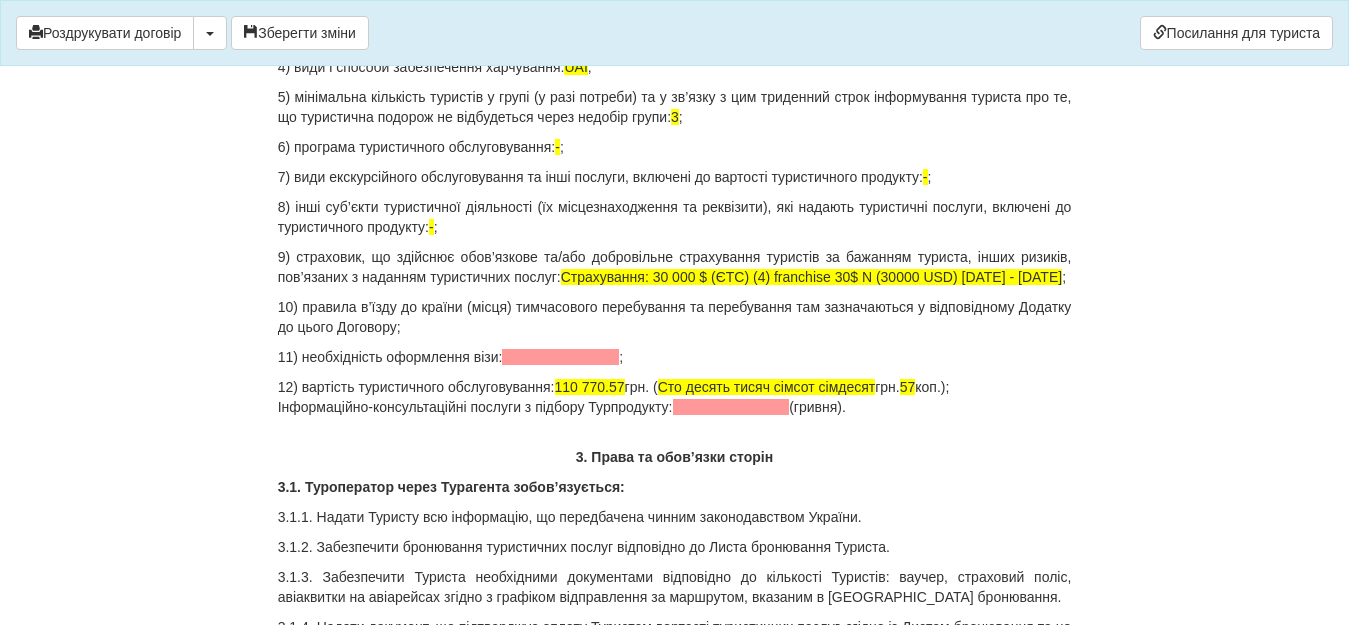 scroll, scrollTop: 2347, scrollLeft: 0, axis: vertical 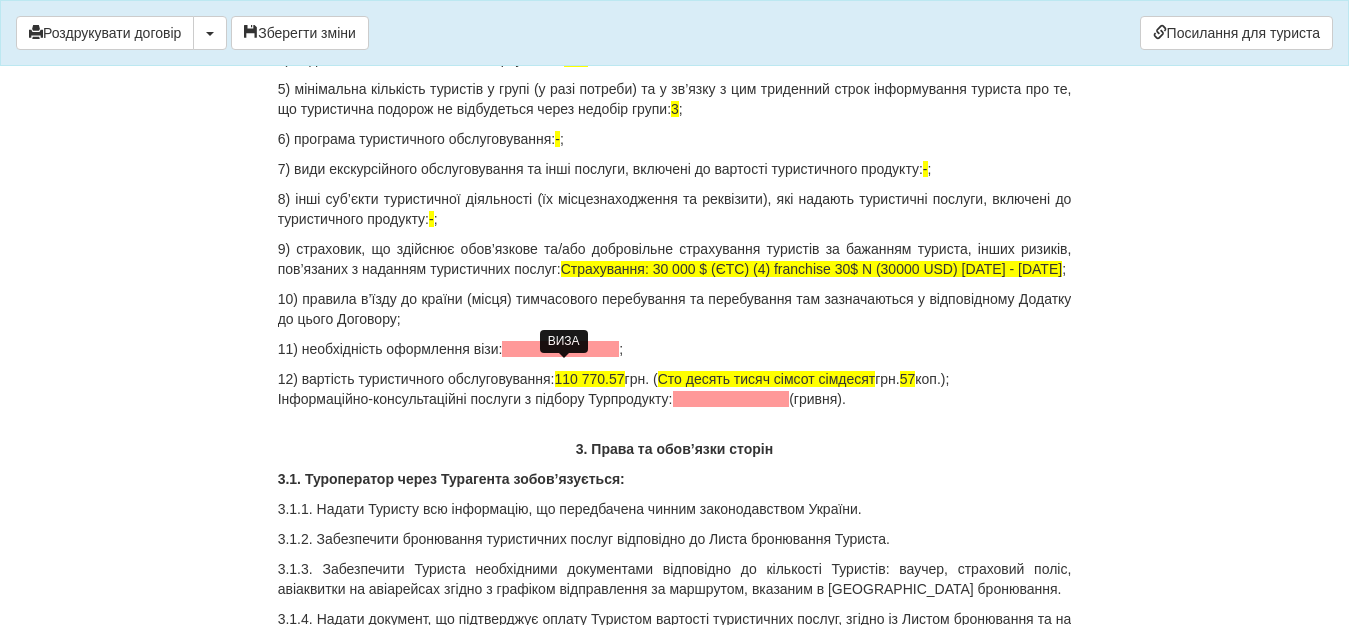 click at bounding box center [560, 349] 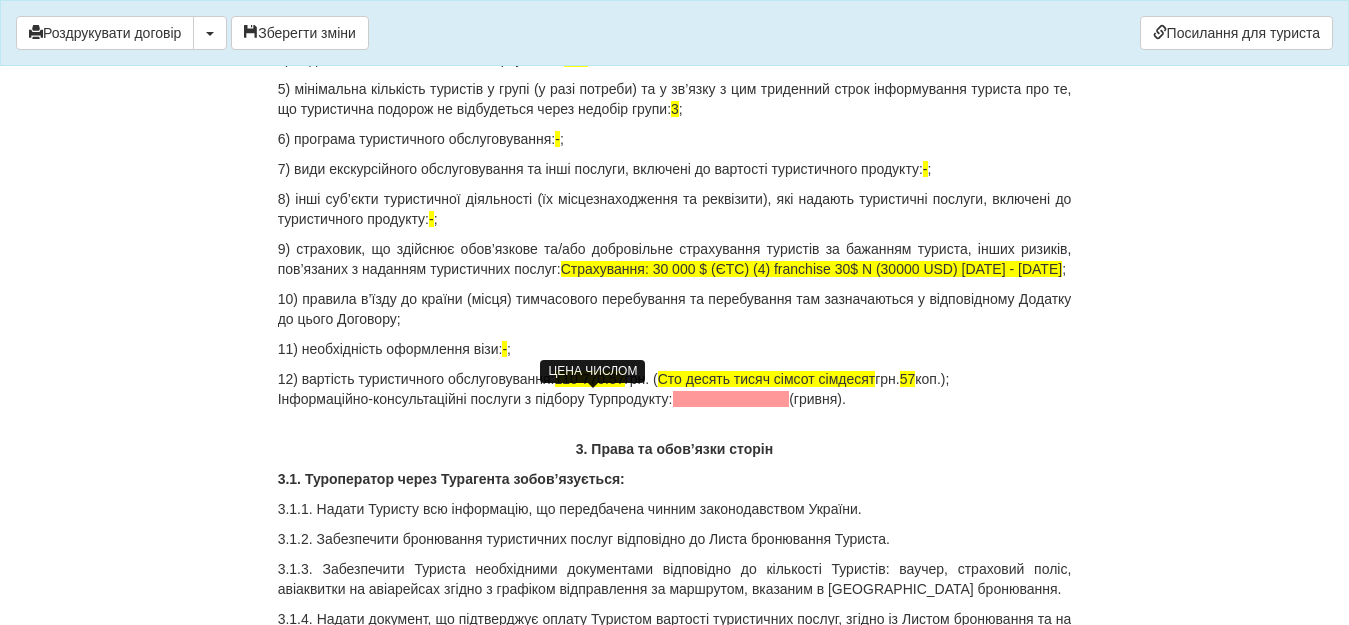 click on "110 770.57" at bounding box center [590, 379] 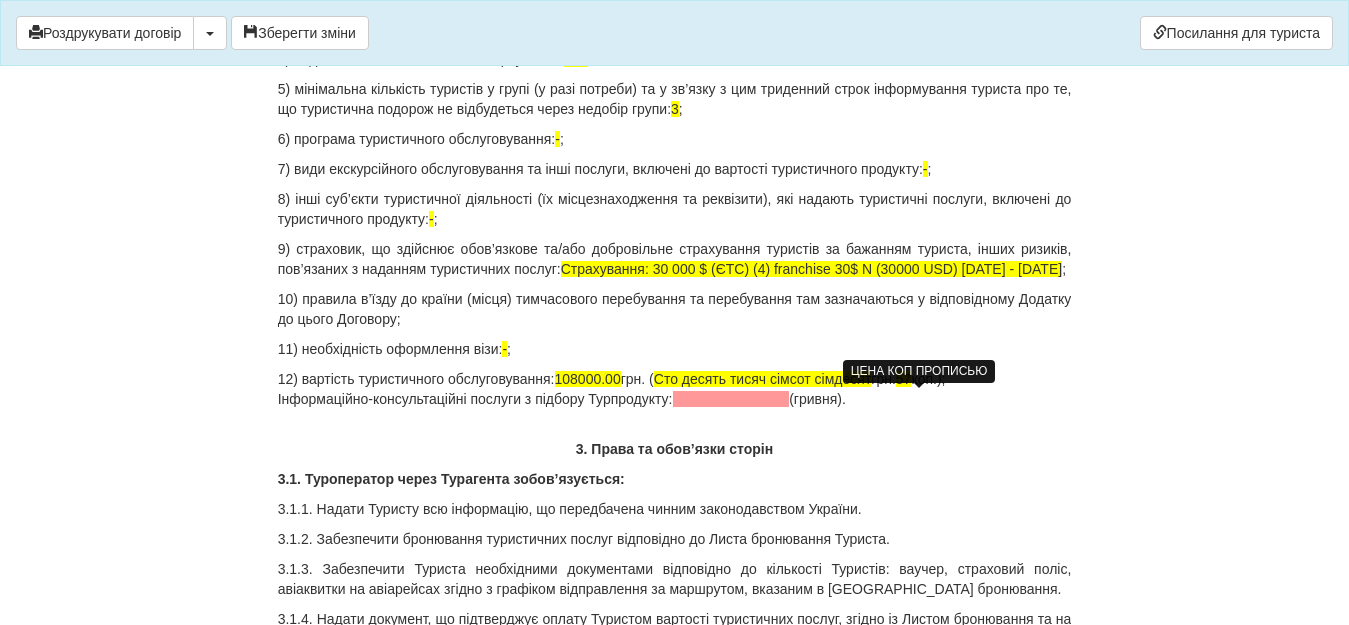 click on "57" at bounding box center [904, 379] 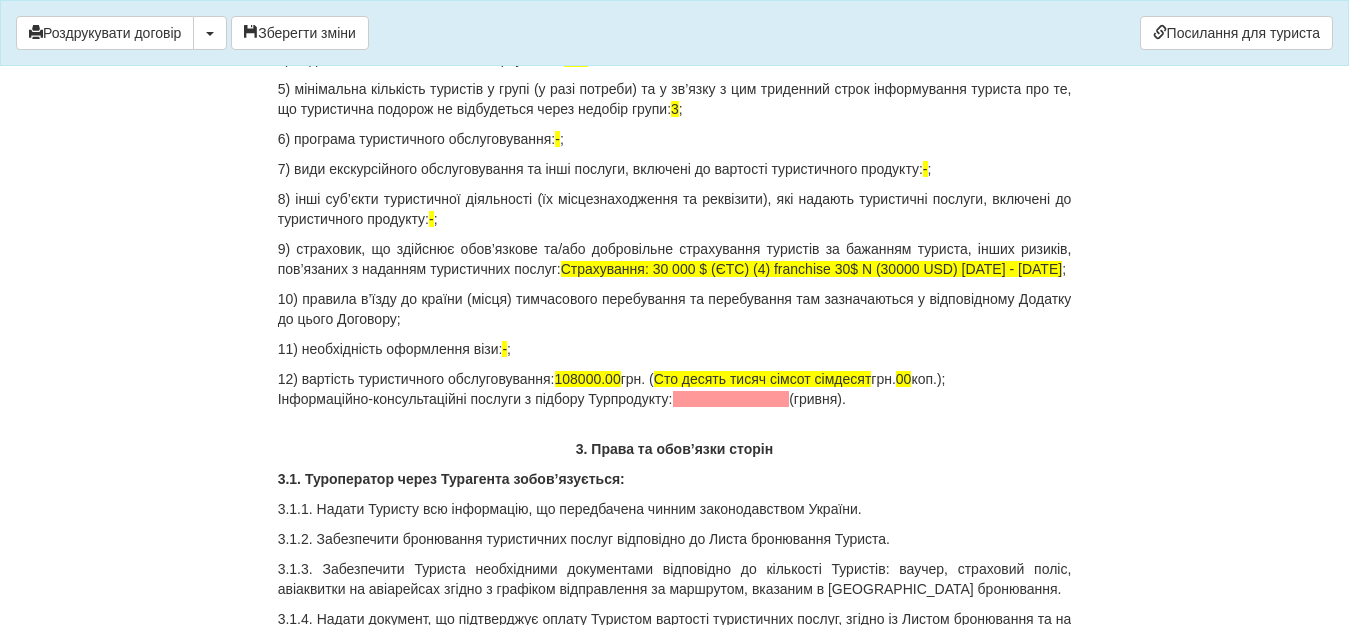 click on "12) вартість туристичного обслуговування:  108000.00  грн. ( Сто десять тисяч сімсот сімдесят  грн.  00  коп.);
Інформаційно-консультаційні послуги з підбору Турпродукту:                                  (гривня)." at bounding box center [675, 389] 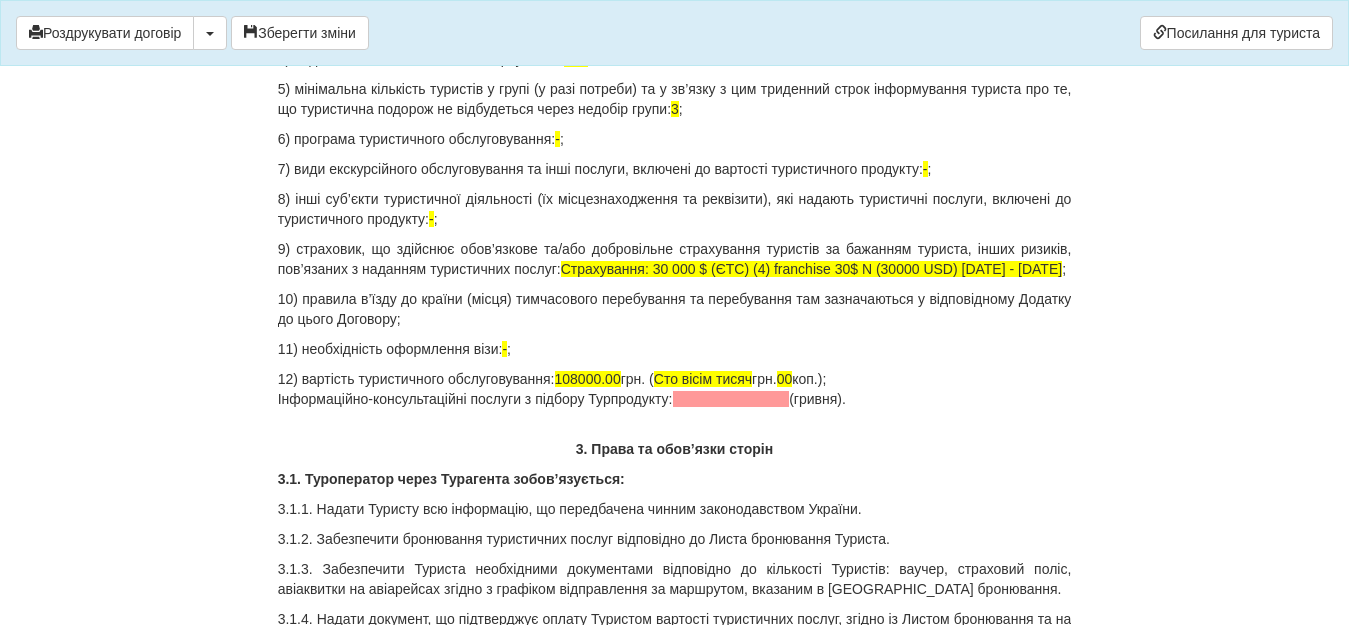click on "12) вартість туристичного обслуговування:  108000.00  грн. ( Сто вісім тисяч  грн.  00  коп.);
Інформаційно-консультаційні послуги з підбору Турпродукту:                                  (гривня)." at bounding box center [675, 389] 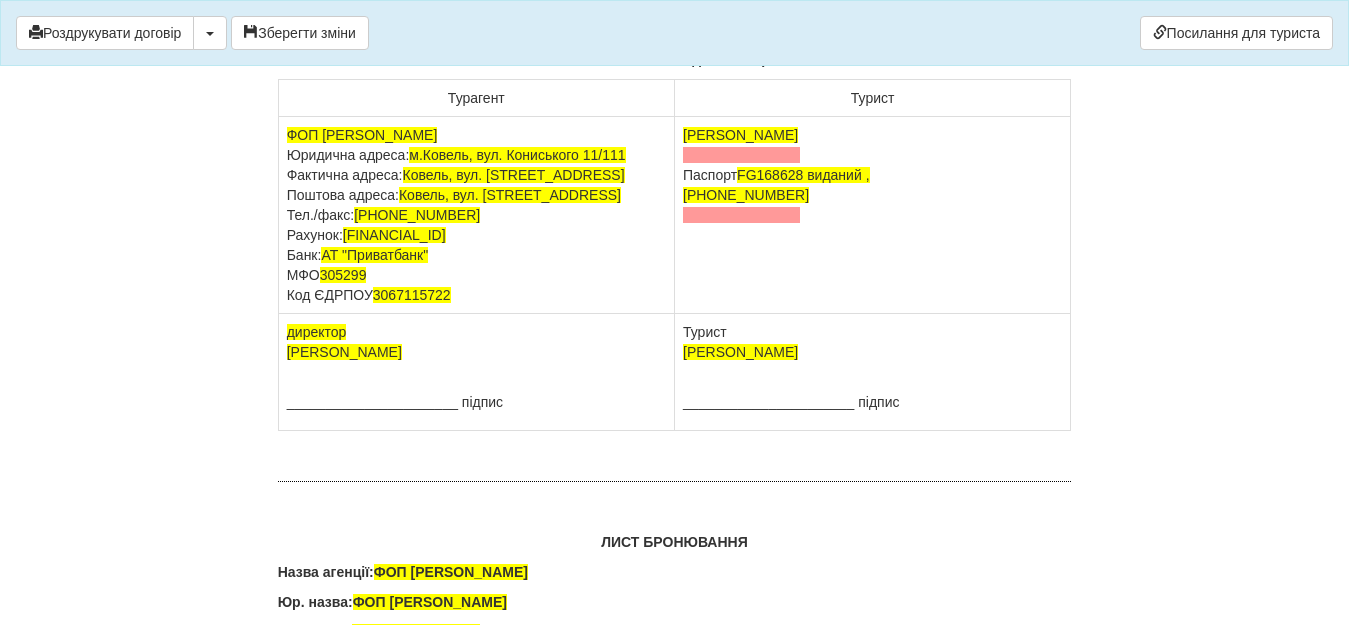scroll, scrollTop: 12573, scrollLeft: 0, axis: vertical 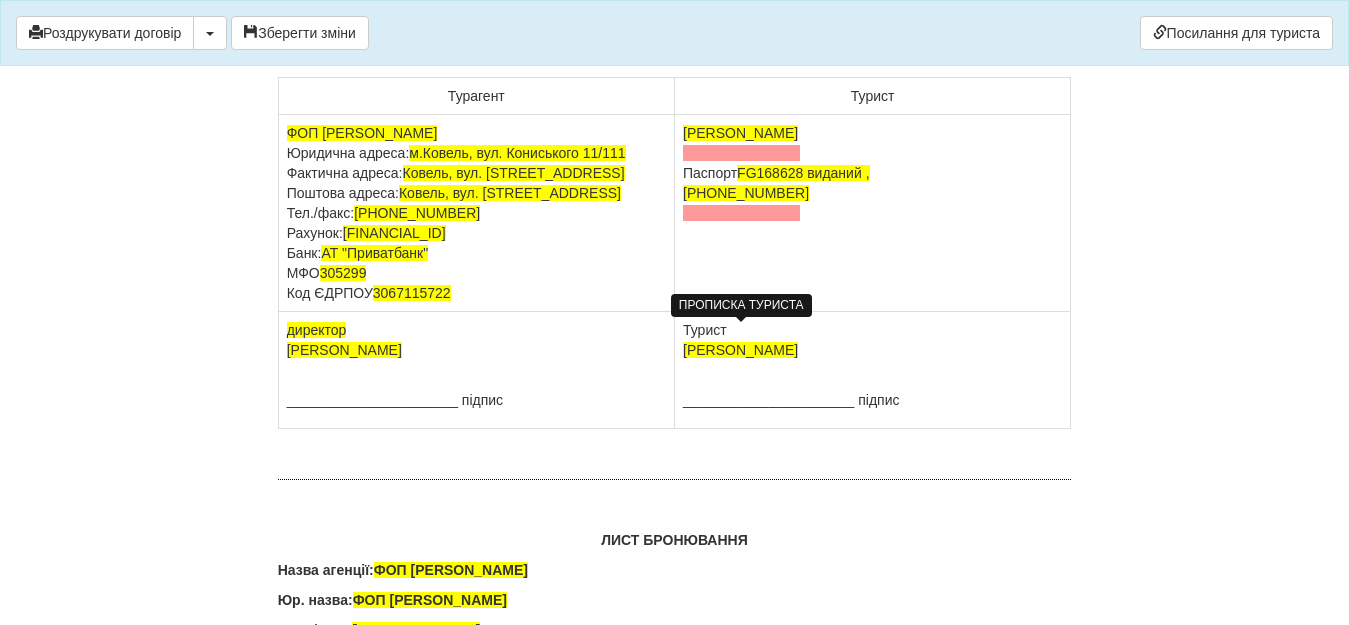 click at bounding box center [741, 153] 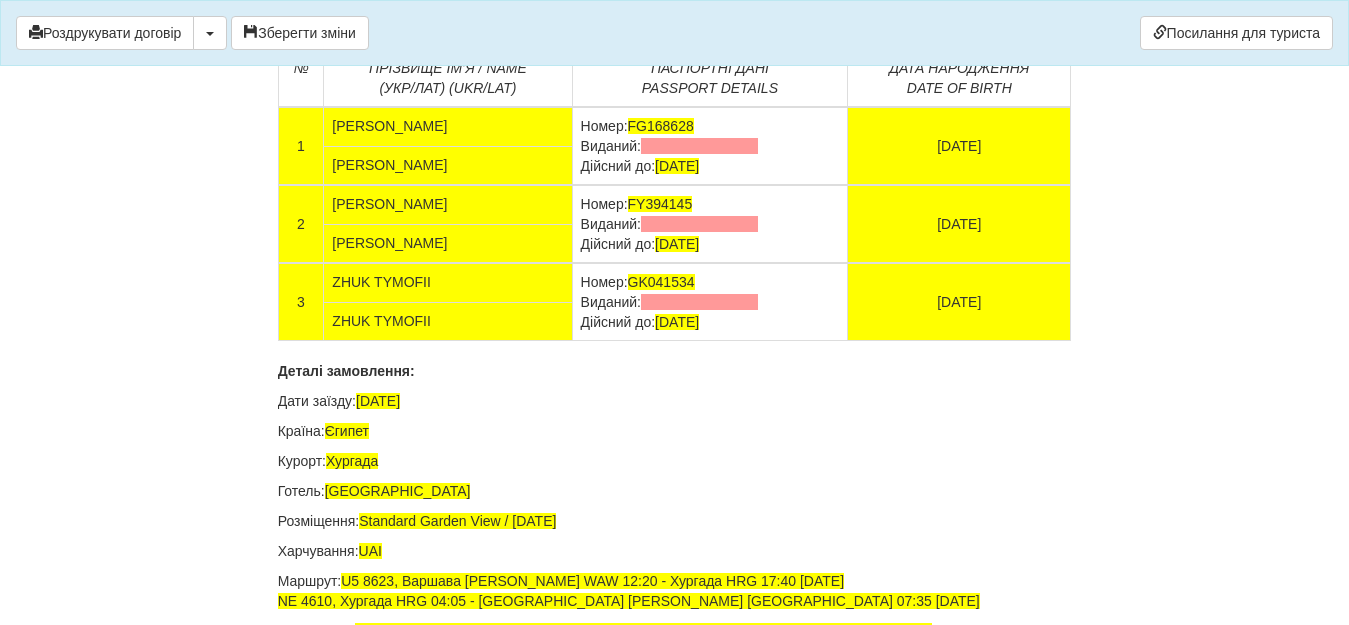 scroll, scrollTop: 13213, scrollLeft: 0, axis: vertical 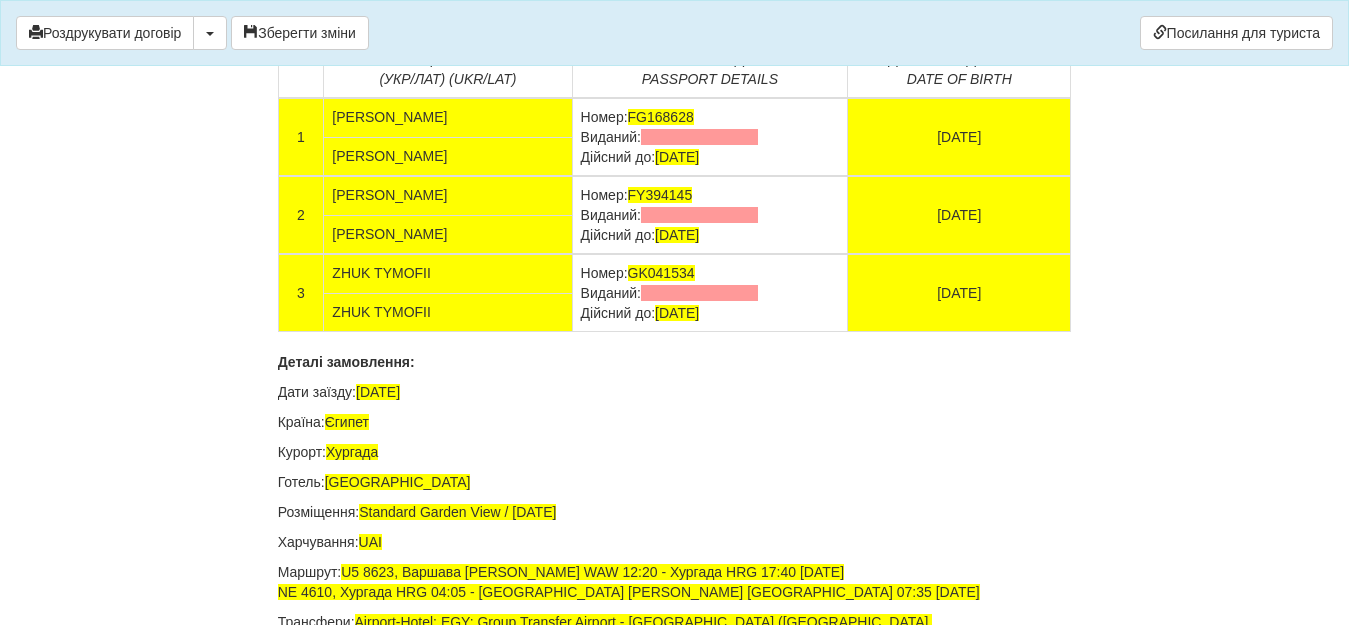 click at bounding box center (699, 137) 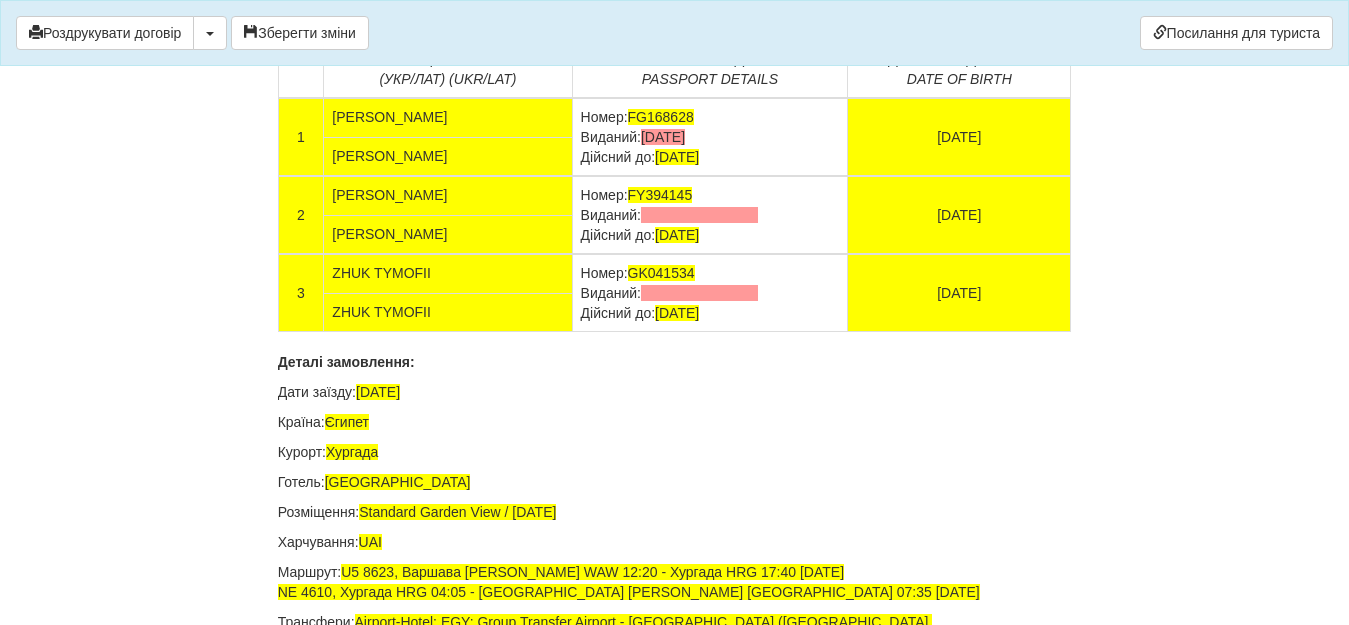 click at bounding box center [699, 215] 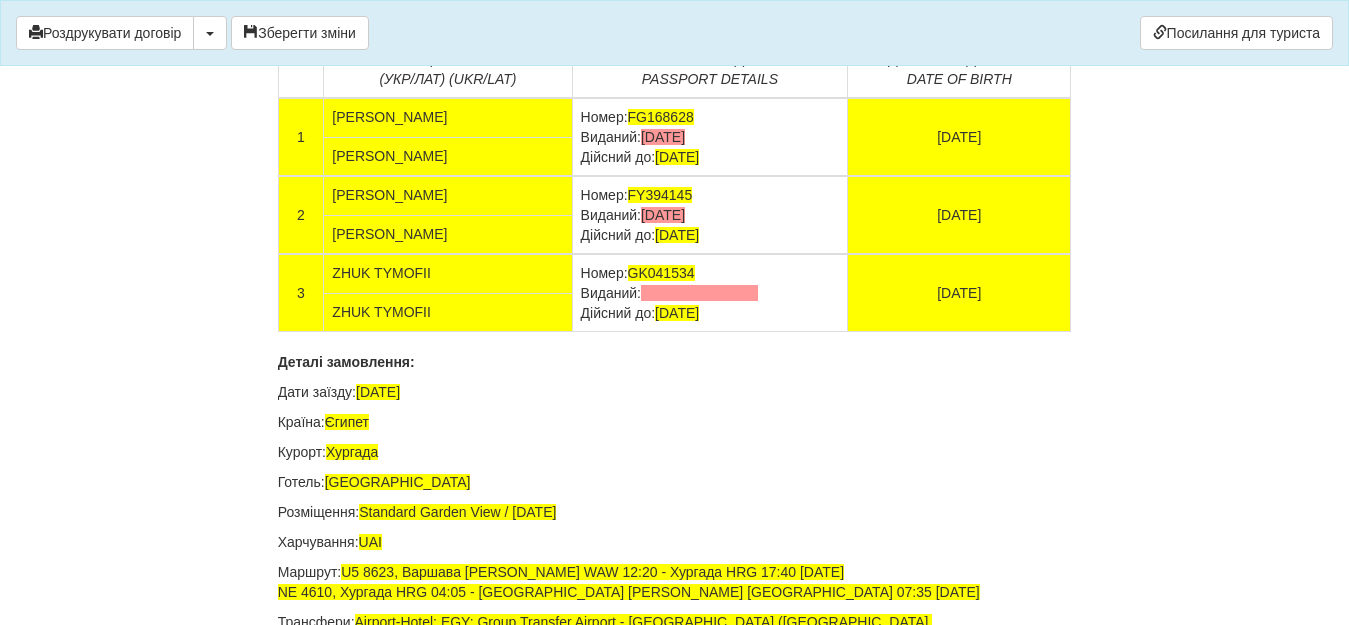 click at bounding box center [699, 293] 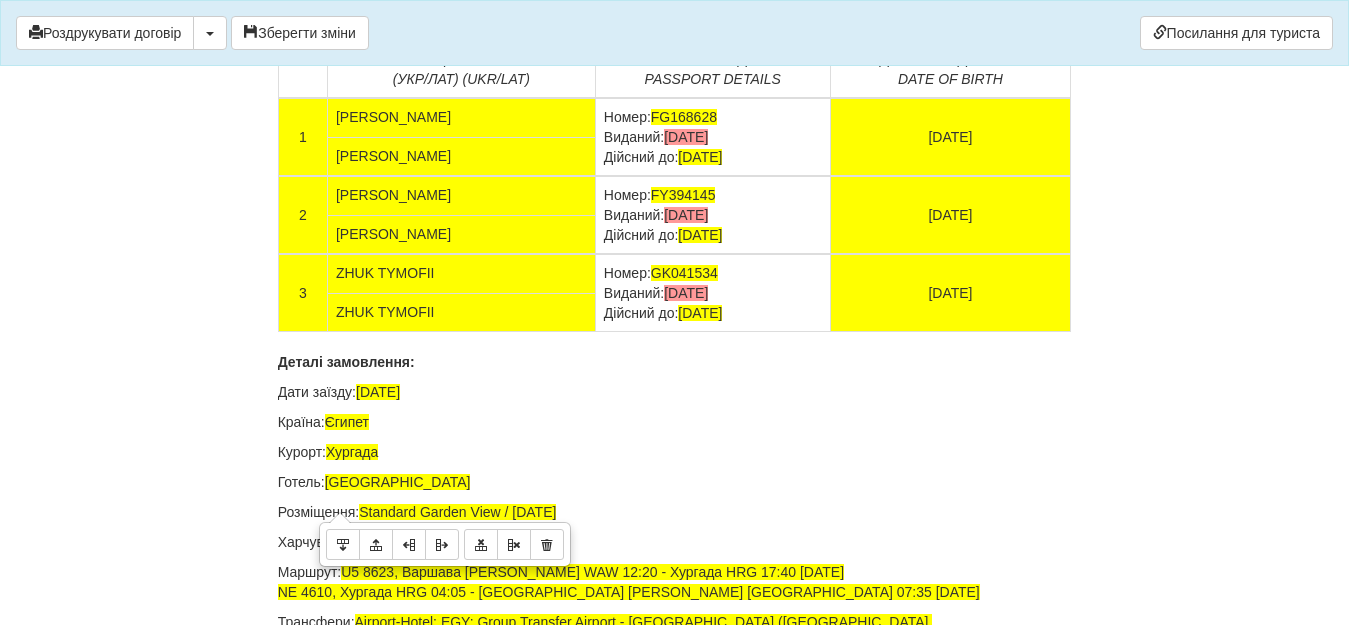 click on "ZHUK TYMOFII" at bounding box center [461, 312] 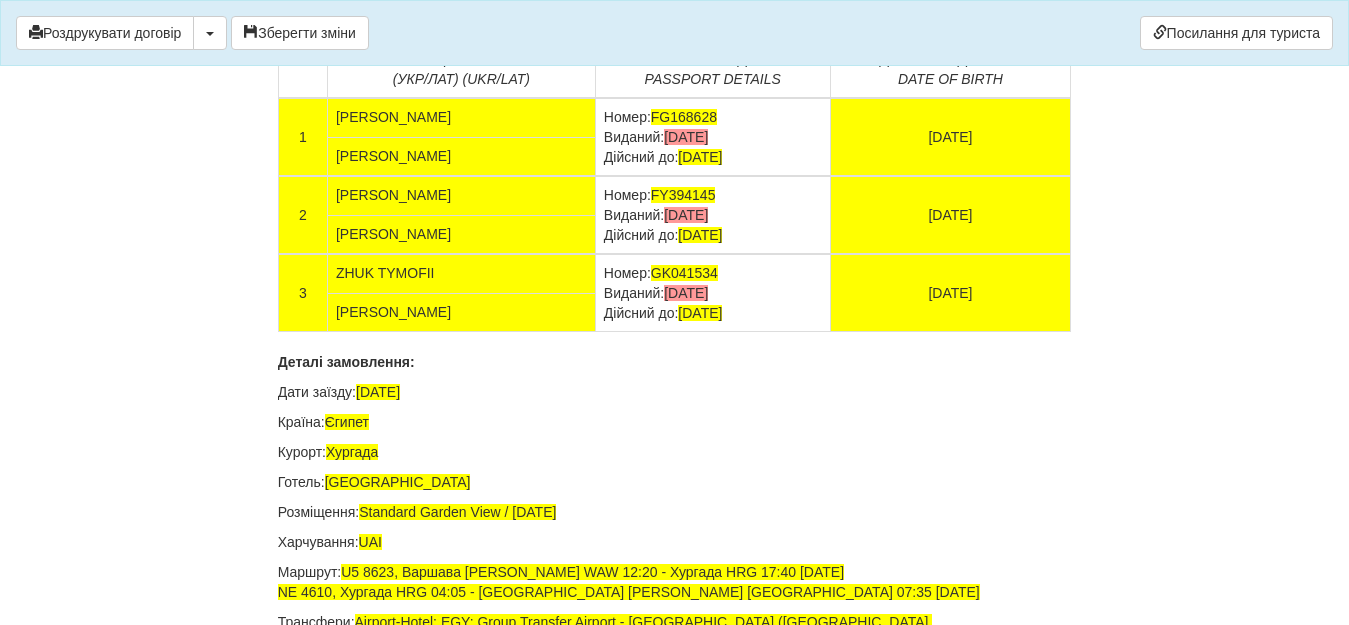 click on "[PERSON_NAME]" at bounding box center [461, 234] 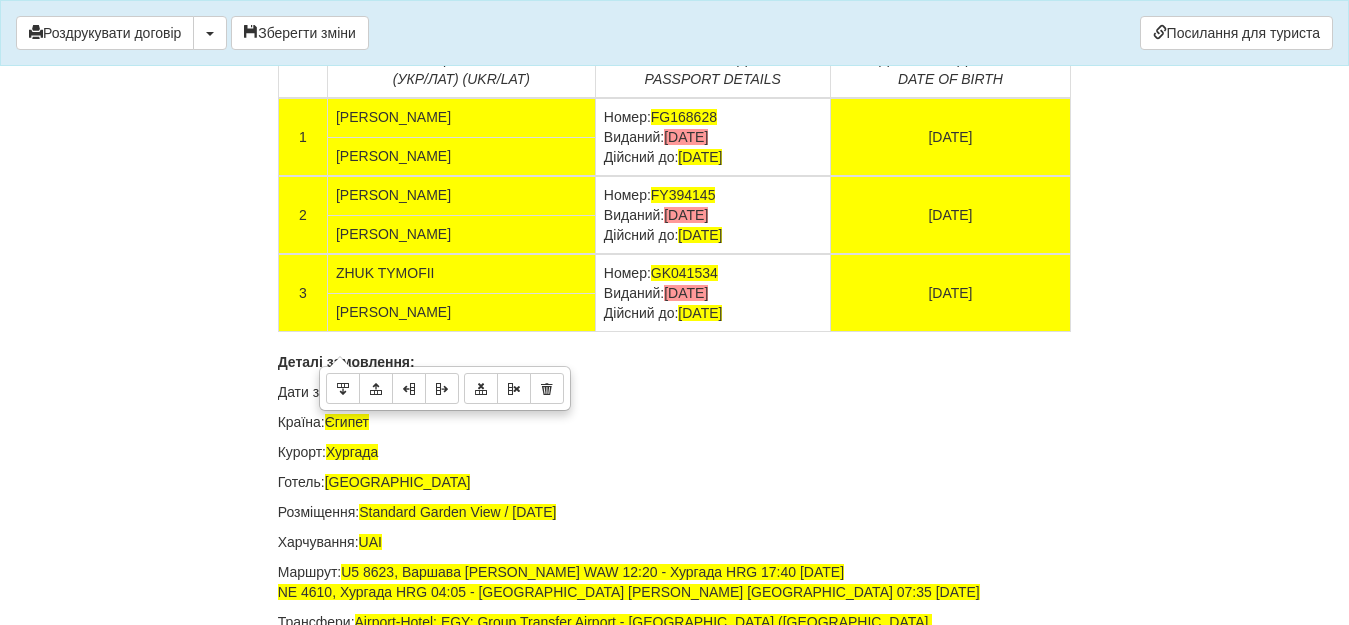 click on "[PERSON_NAME]" at bounding box center (461, 156) 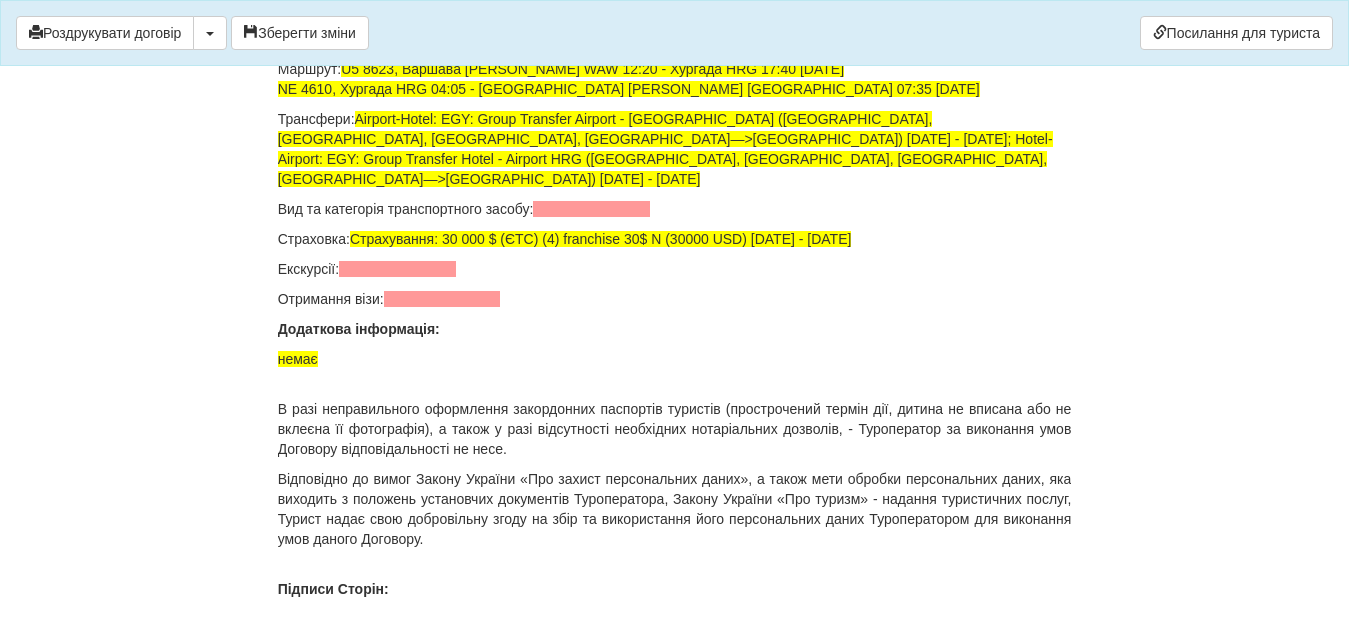 scroll, scrollTop: 13746, scrollLeft: 0, axis: vertical 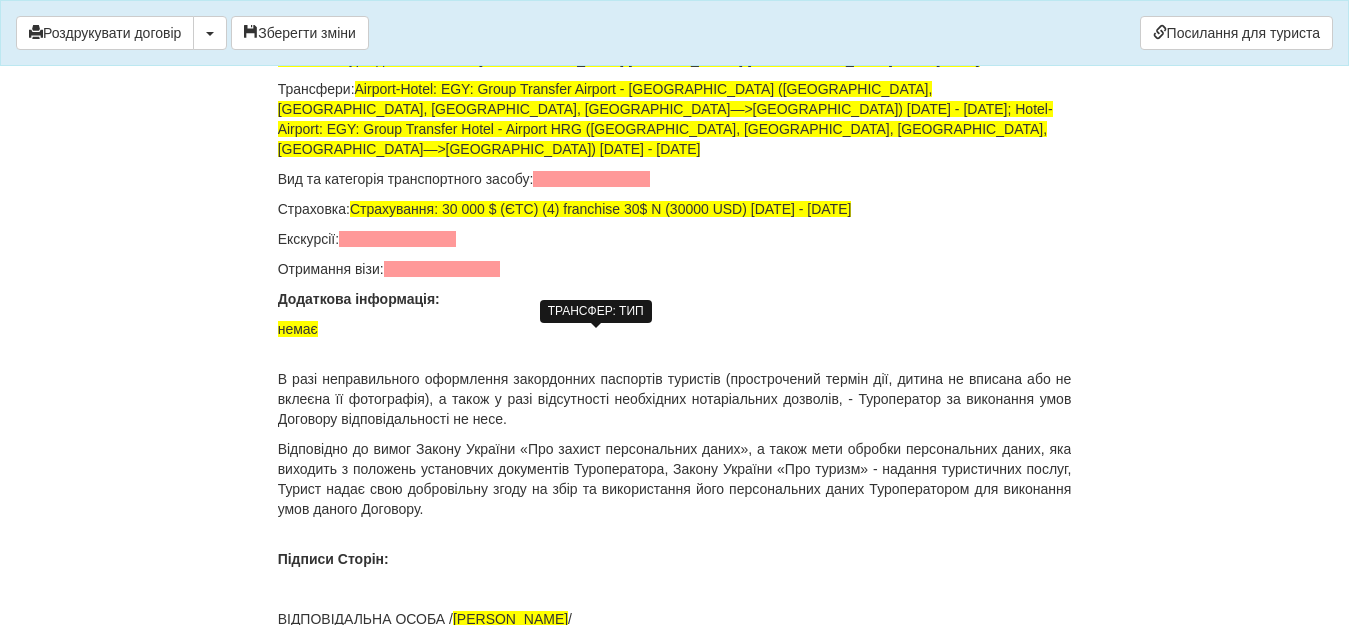 click at bounding box center (591, 179) 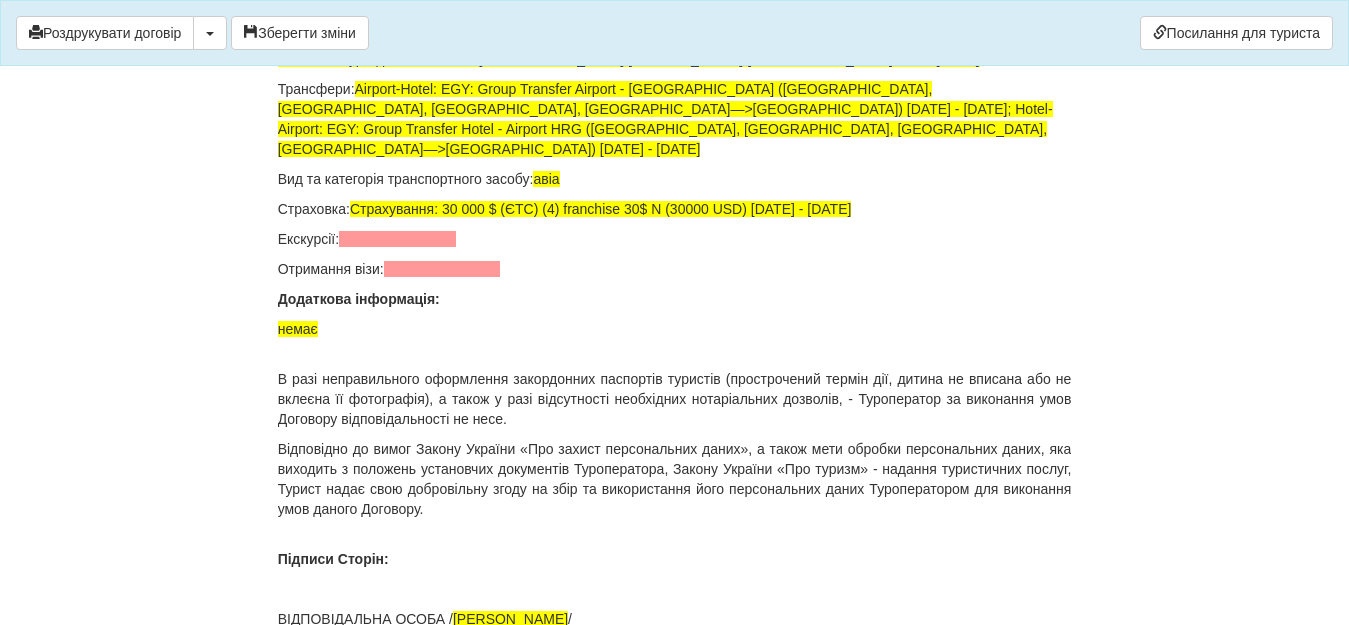 click on "Екскурсії:" at bounding box center [675, 239] 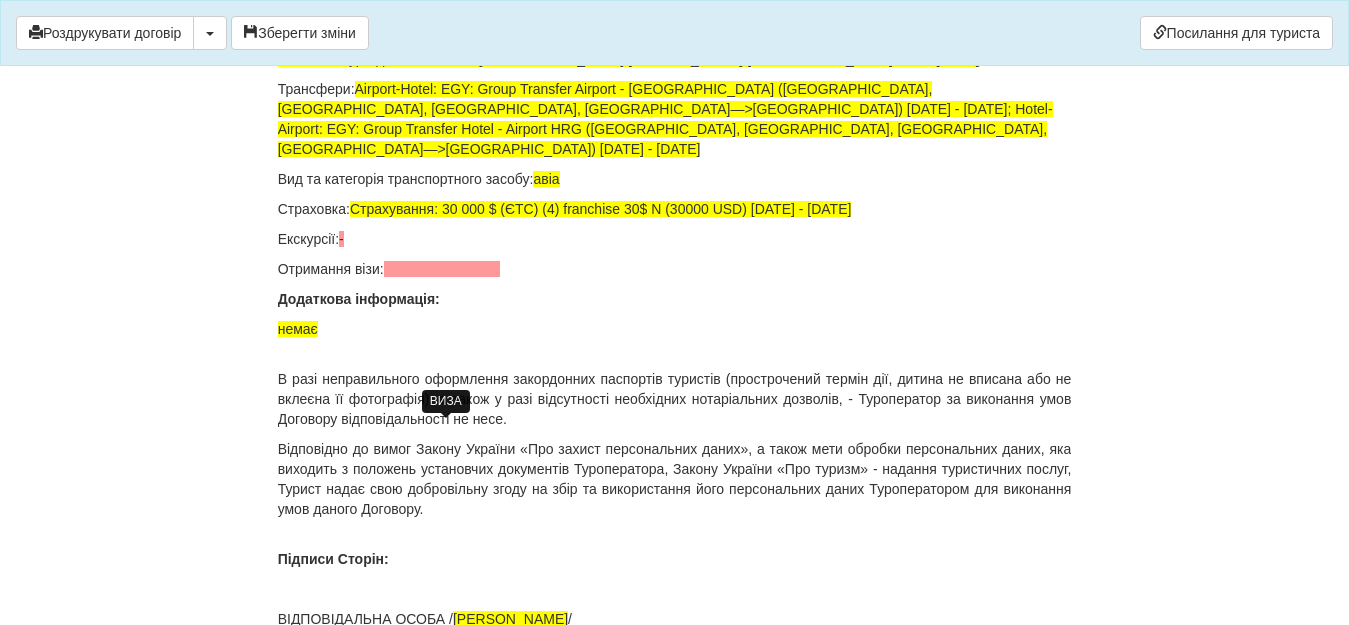 click at bounding box center [442, 269] 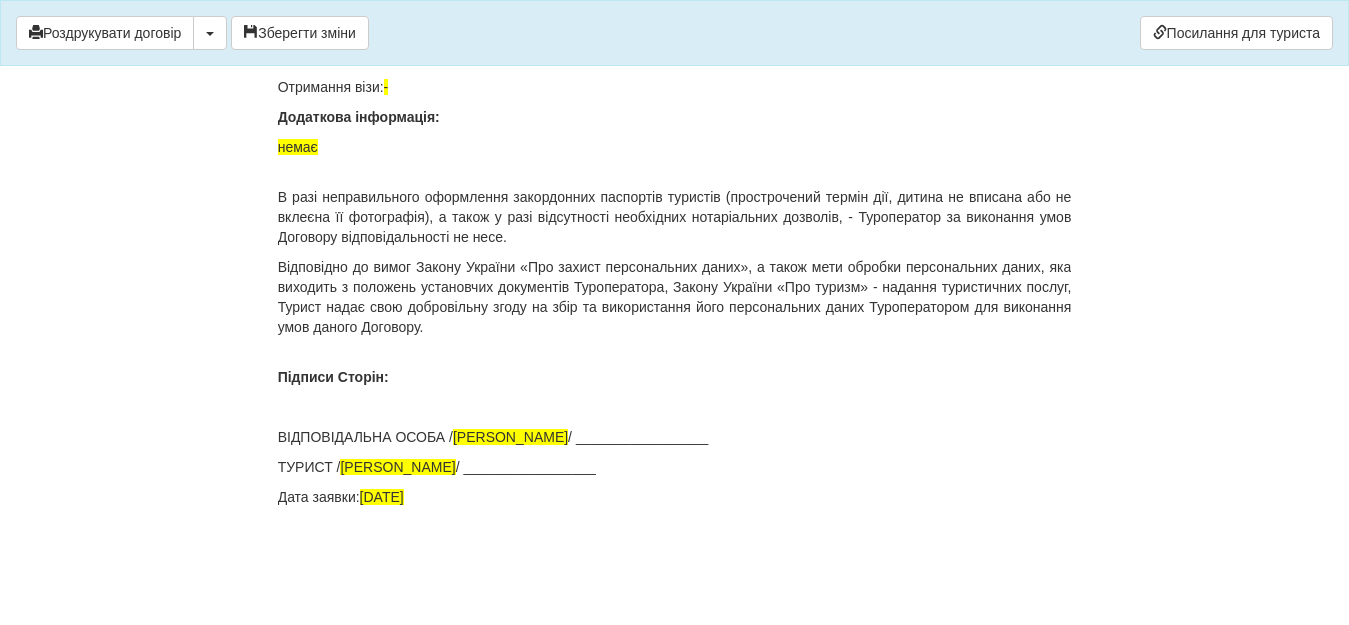 scroll, scrollTop: 14088, scrollLeft: 0, axis: vertical 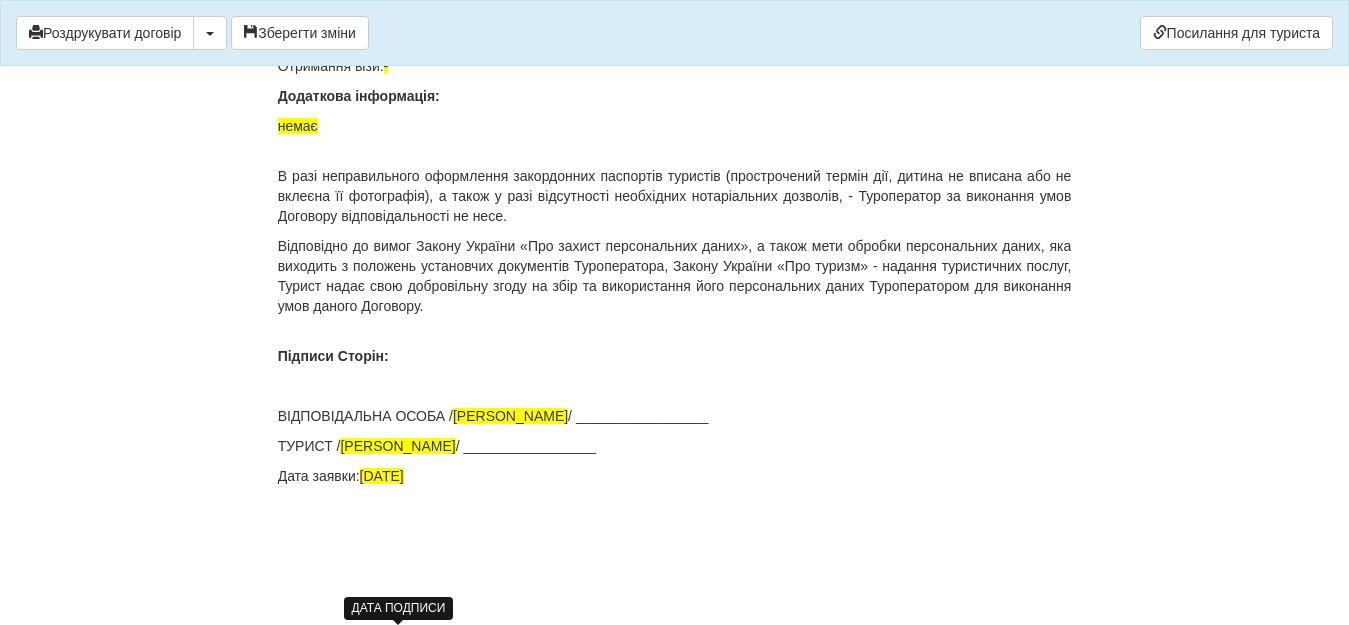 click on "04.07.2025" at bounding box center [382, 476] 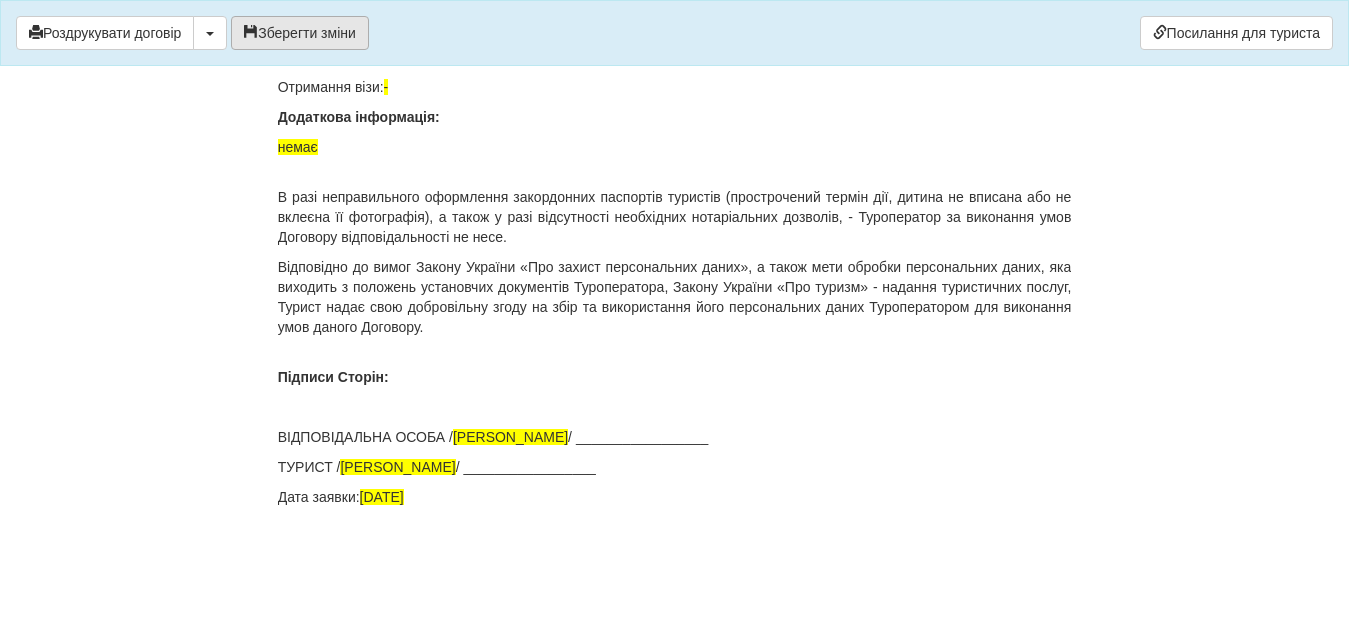 click on "Зберегти зміни" at bounding box center [300, 33] 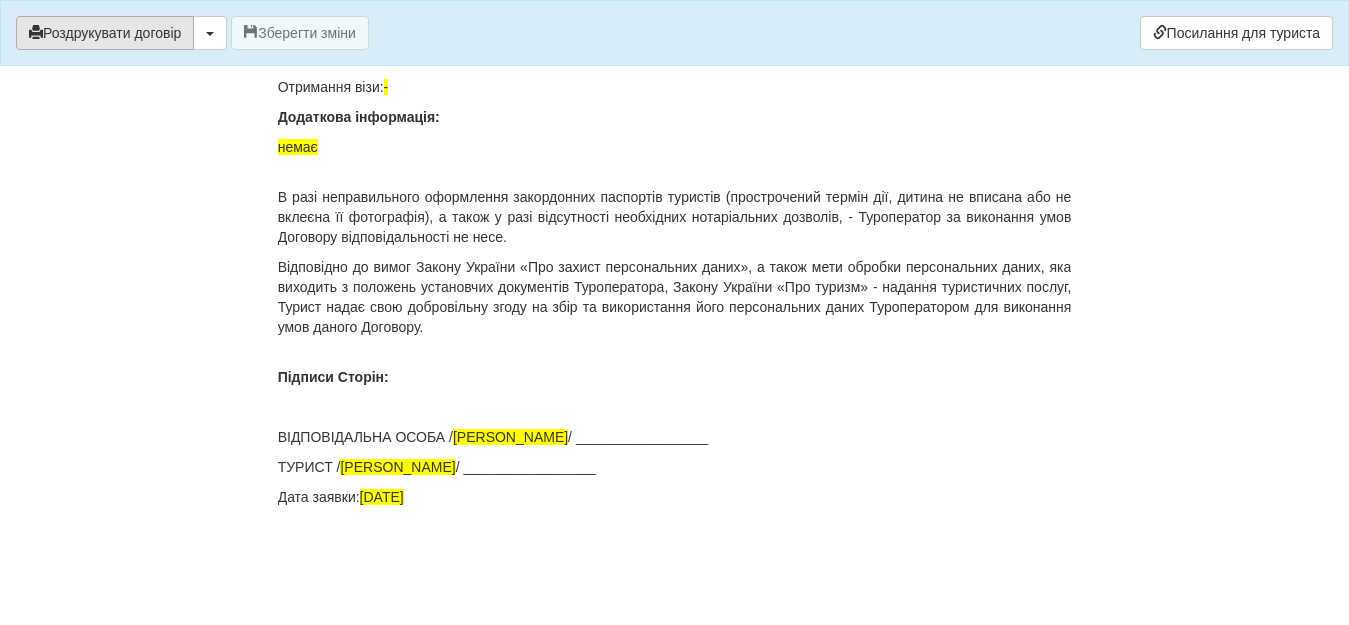 click on "Роздрукувати договір" at bounding box center [105, 33] 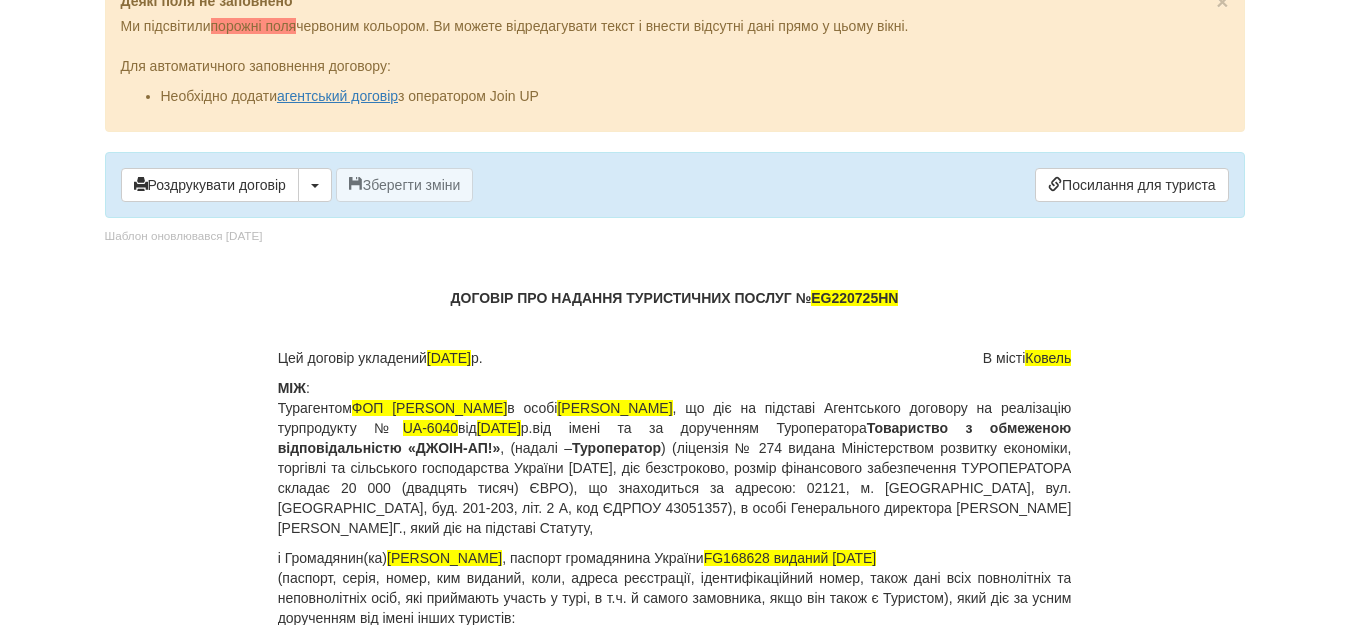 scroll, scrollTop: 0, scrollLeft: 0, axis: both 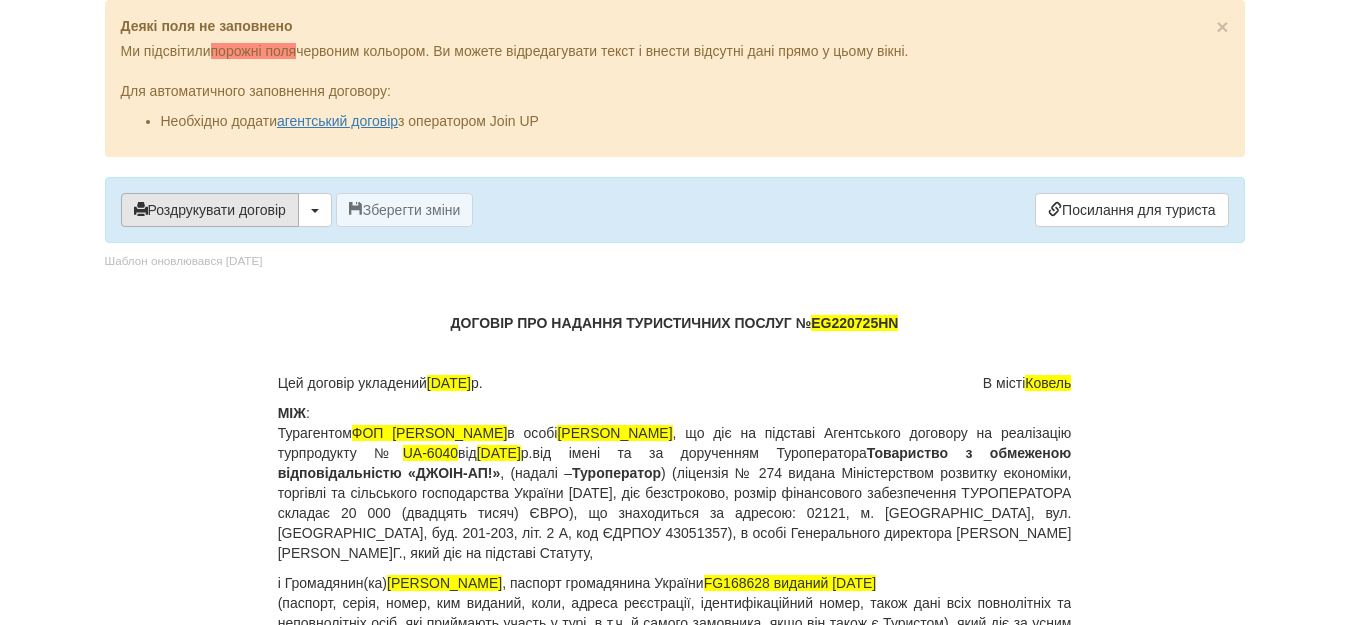 click on "Роздрукувати договір" at bounding box center (210, 210) 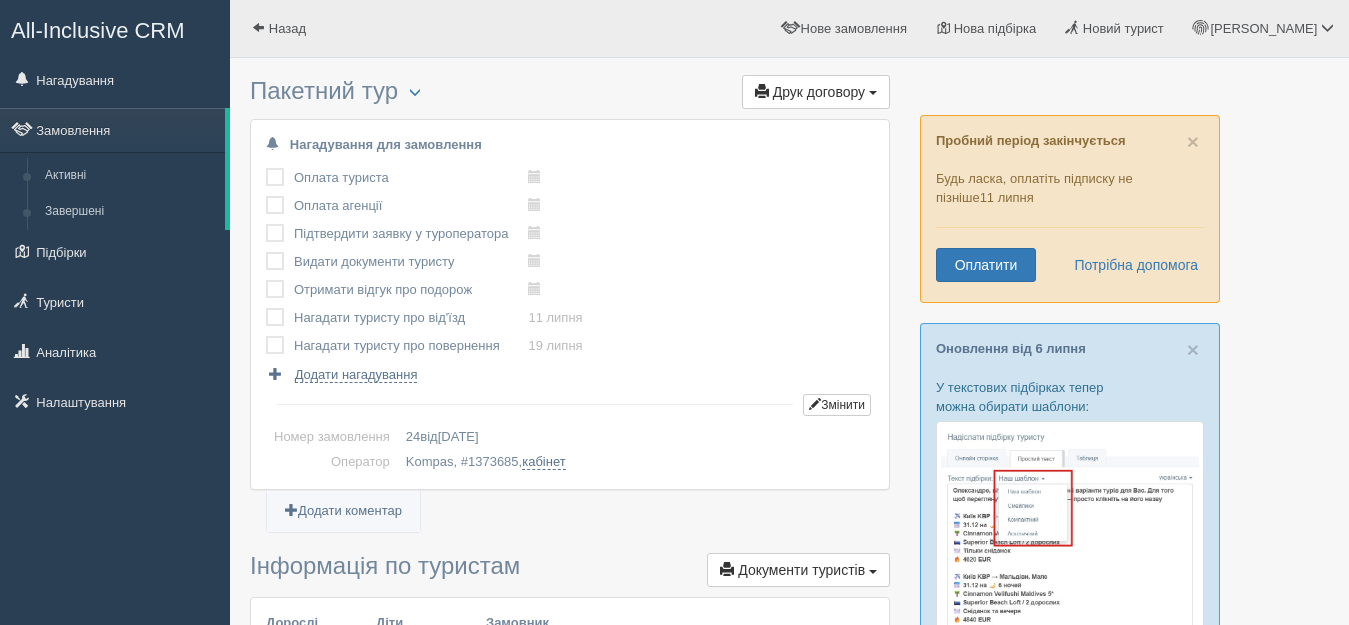 scroll, scrollTop: 0, scrollLeft: 0, axis: both 